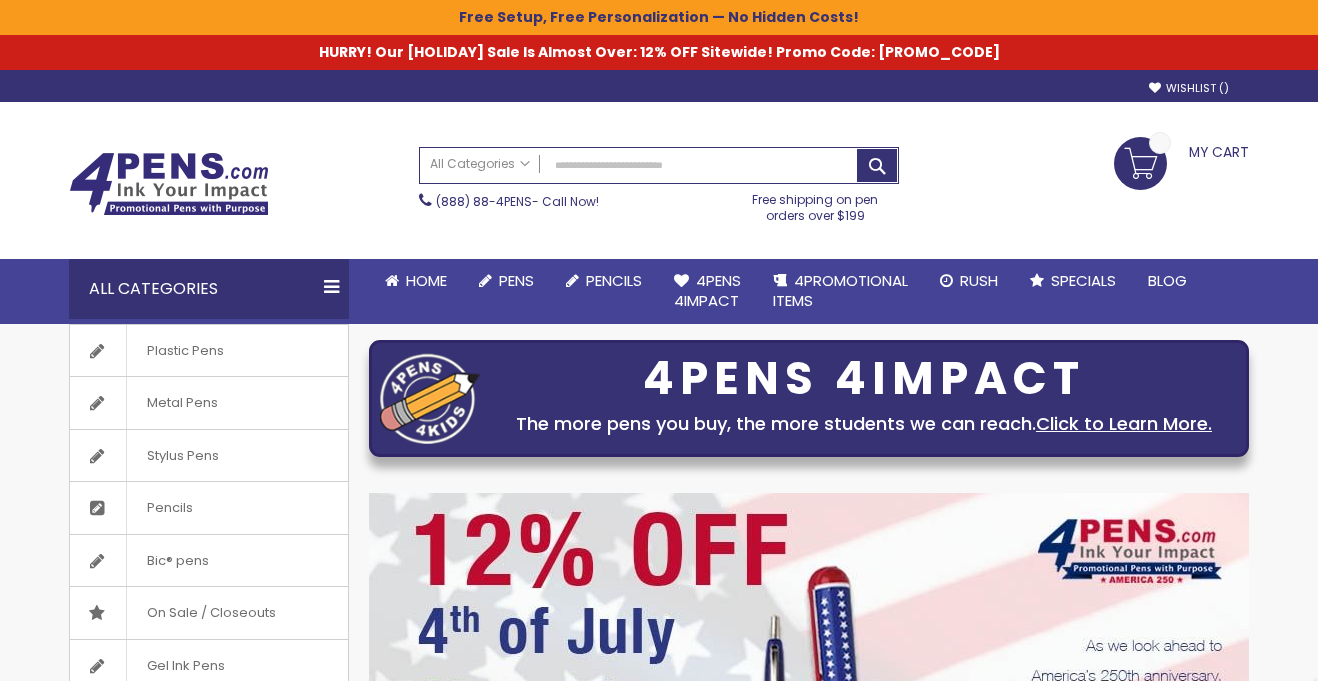 scroll, scrollTop: 0, scrollLeft: 0, axis: both 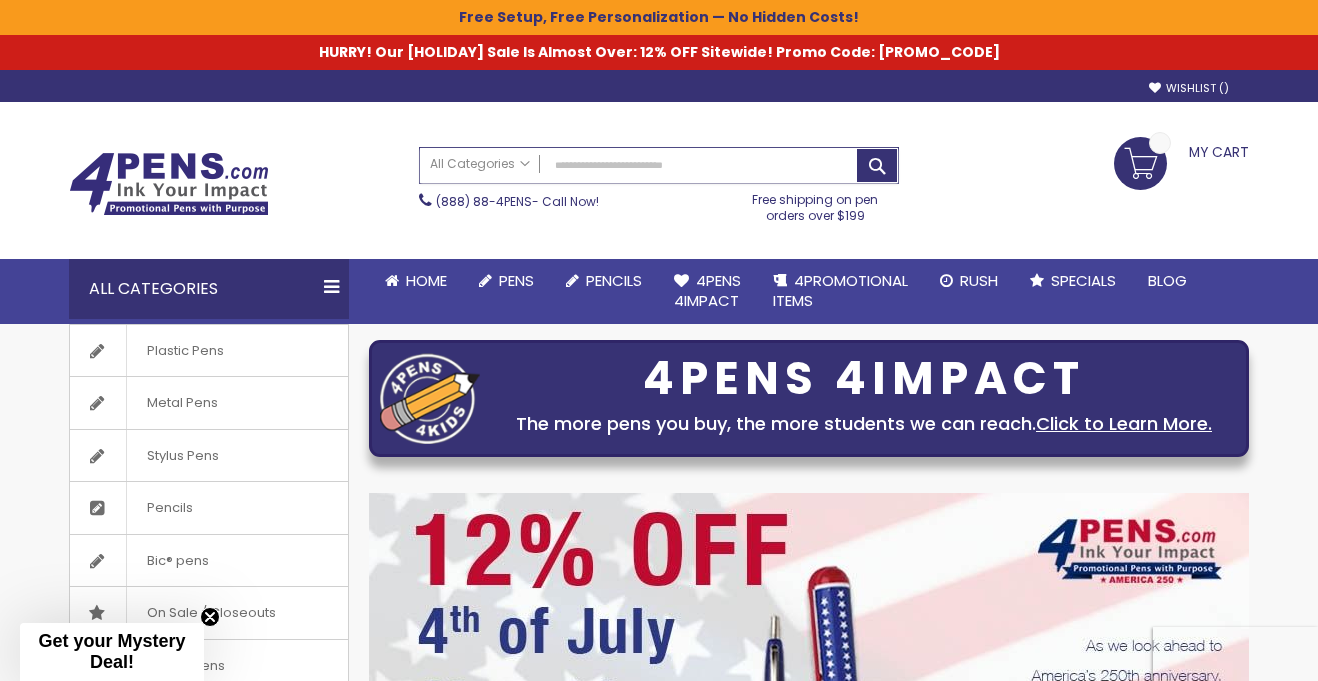 click on "Search" at bounding box center [659, 165] 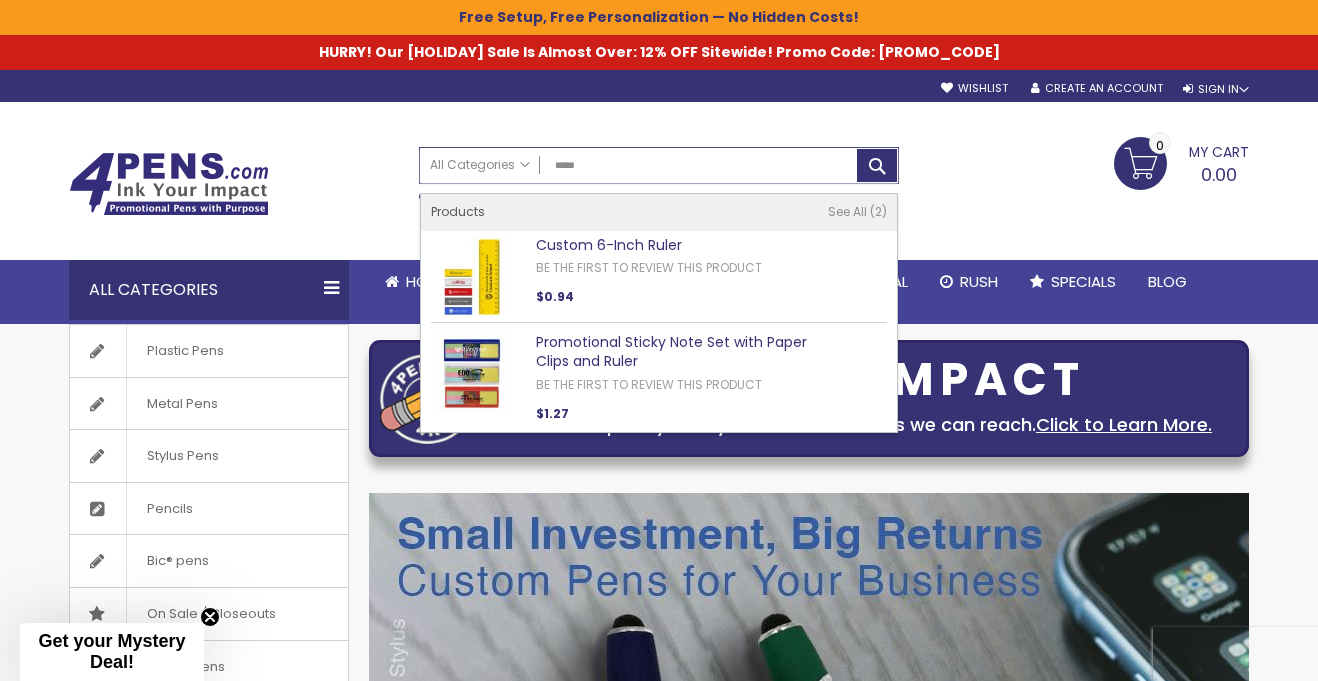 type on "[STARS]" 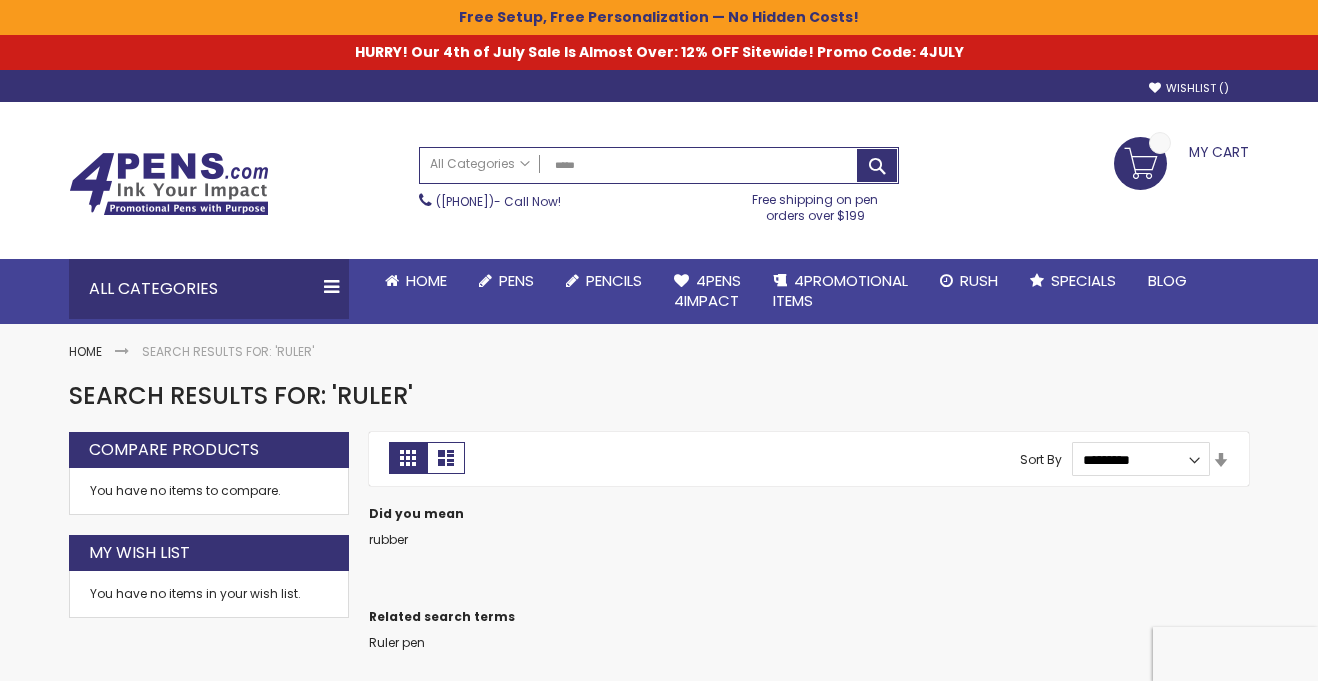 scroll, scrollTop: 0, scrollLeft: 0, axis: both 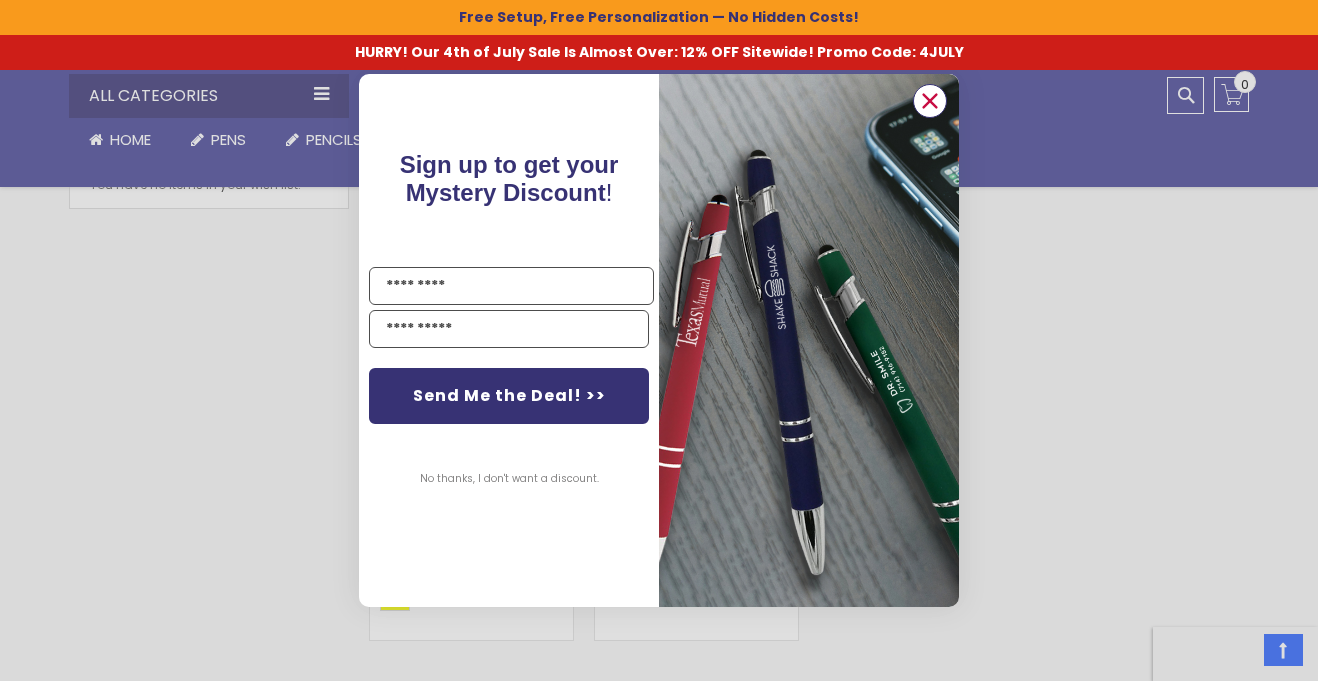 click at bounding box center [930, 101] 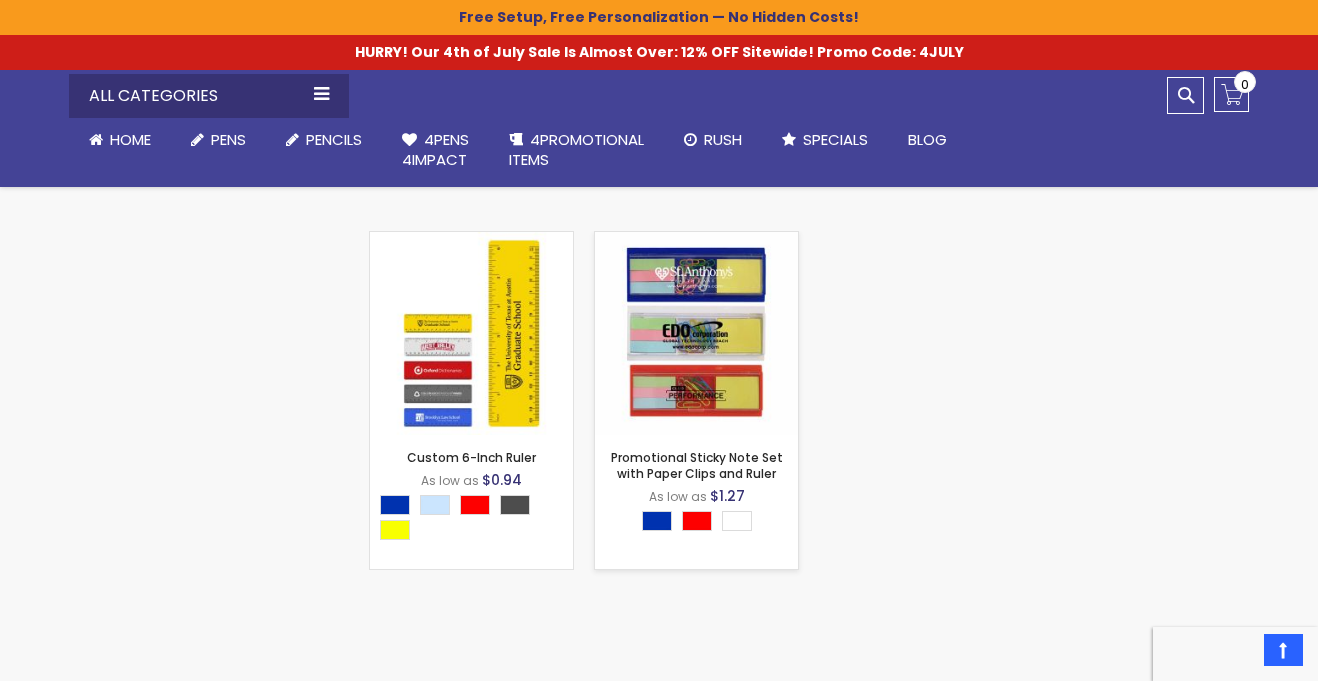 scroll, scrollTop: 478, scrollLeft: 0, axis: vertical 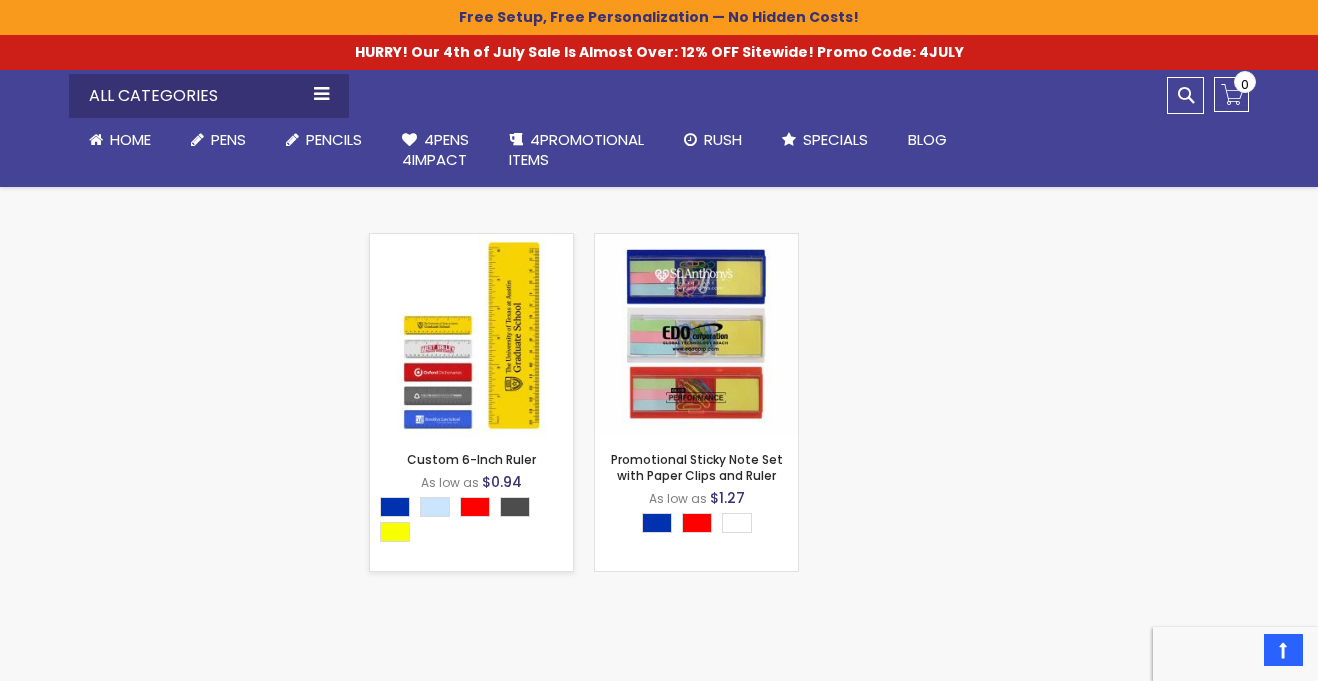 click at bounding box center (471, 335) 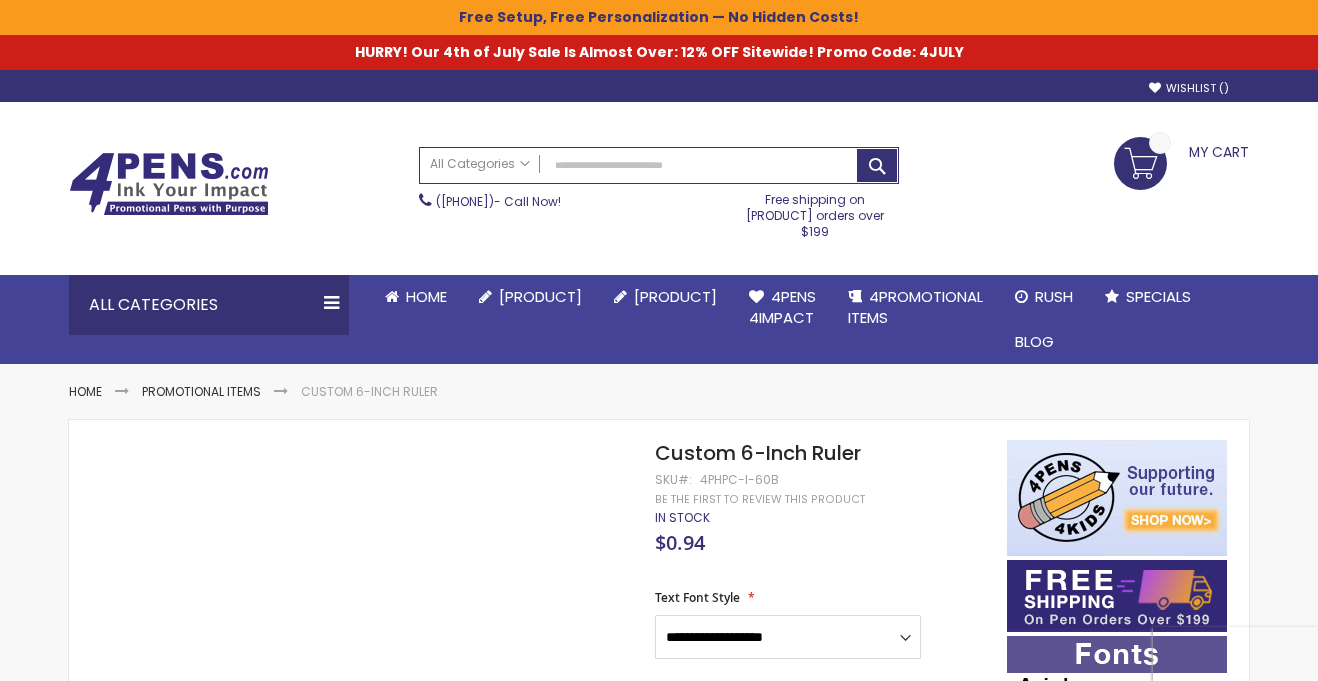scroll, scrollTop: 0, scrollLeft: 0, axis: both 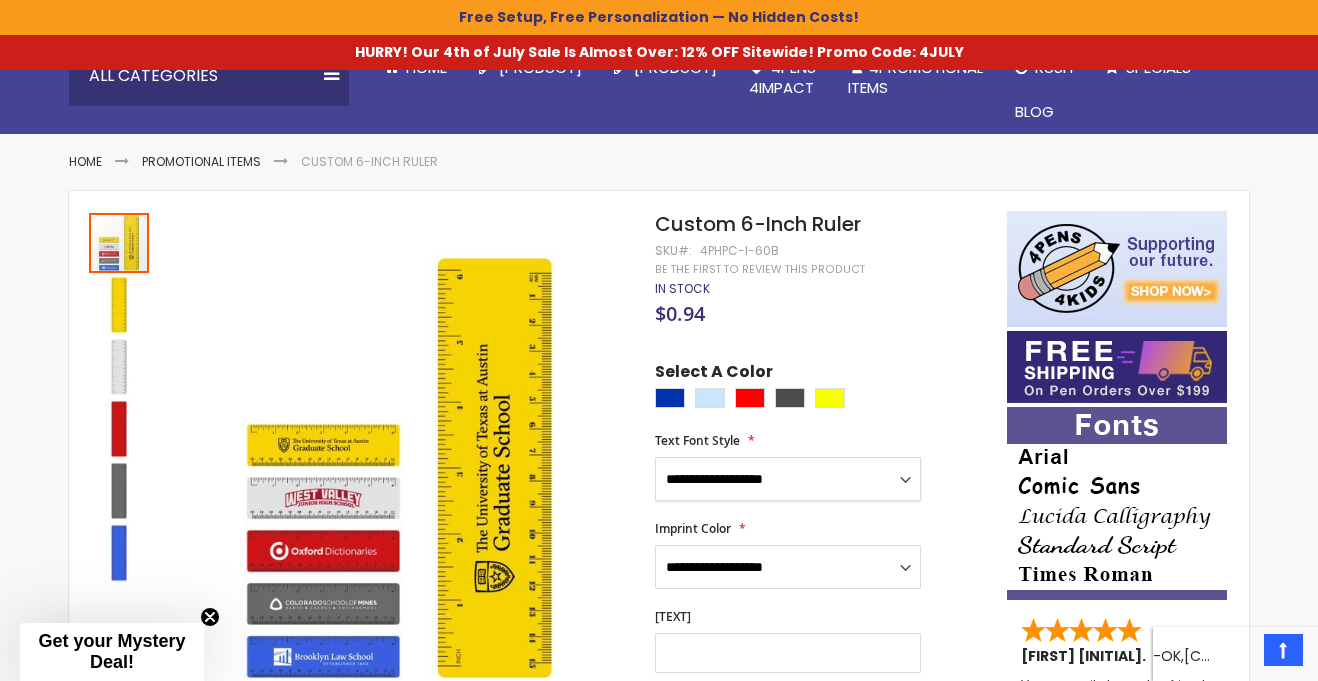 click on "**********" at bounding box center (788, 479) 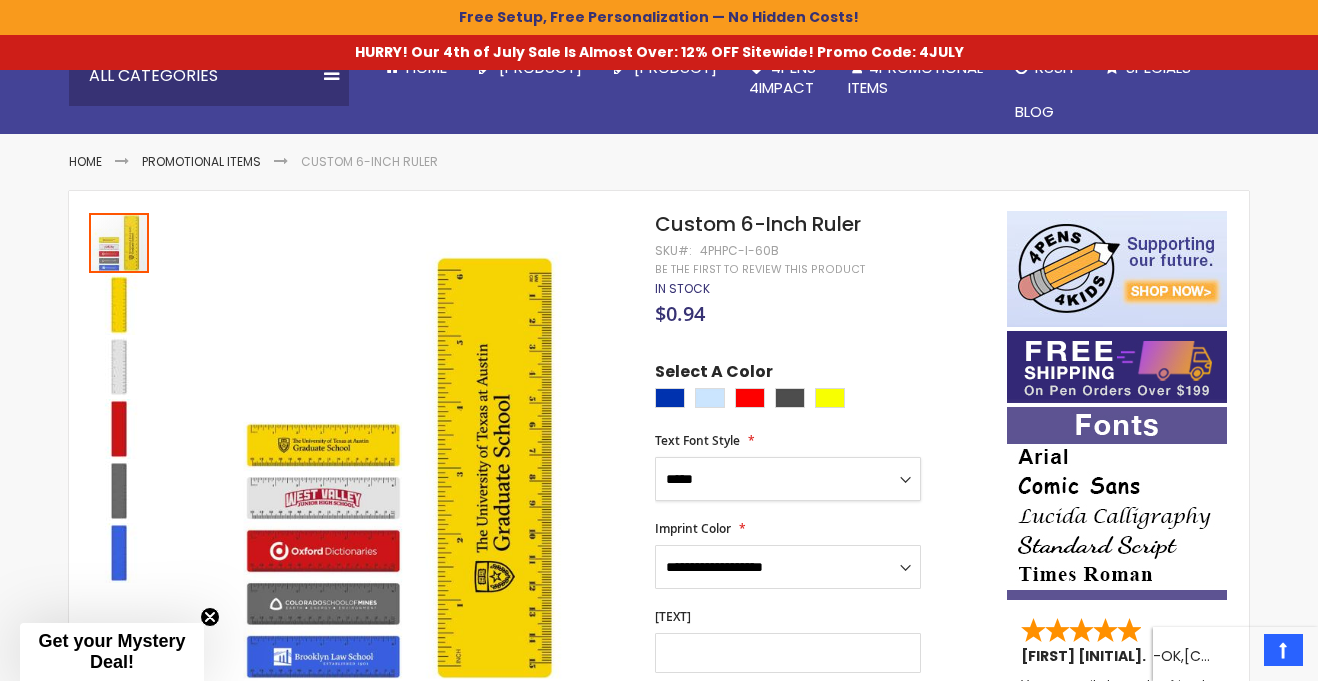 click on "**********" at bounding box center (788, 479) 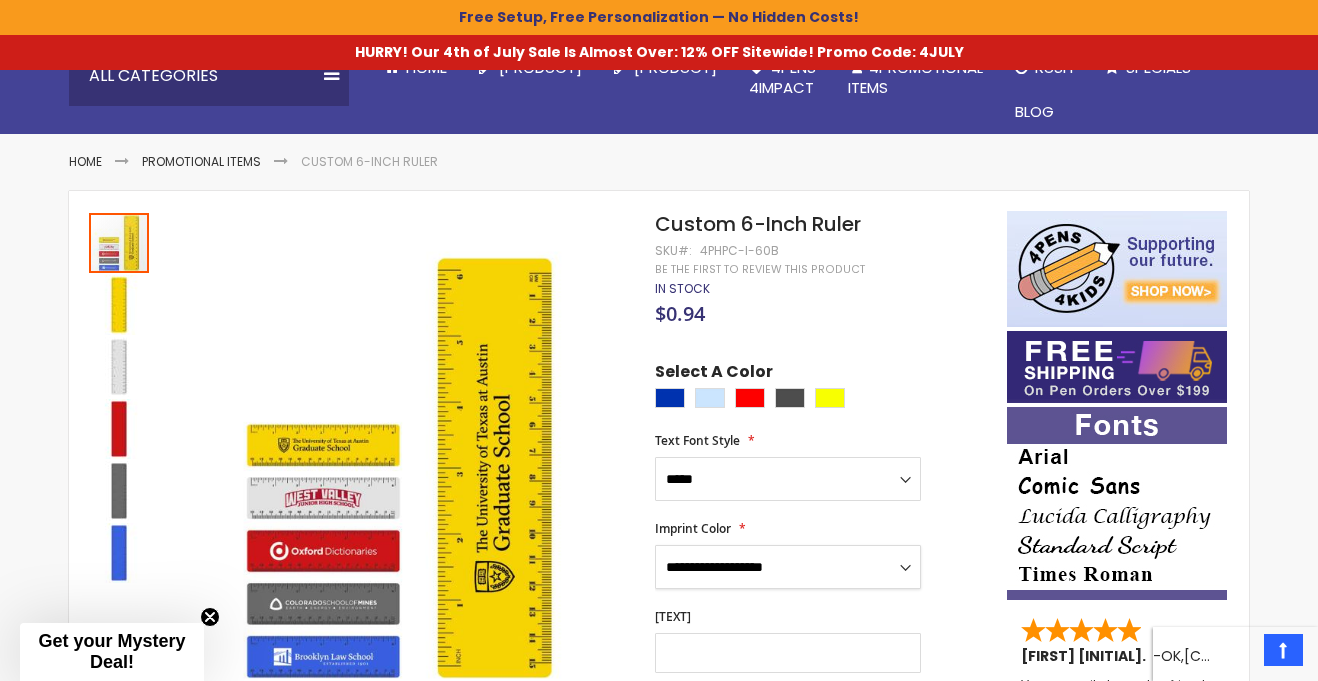 click on "**********" at bounding box center (788, 567) 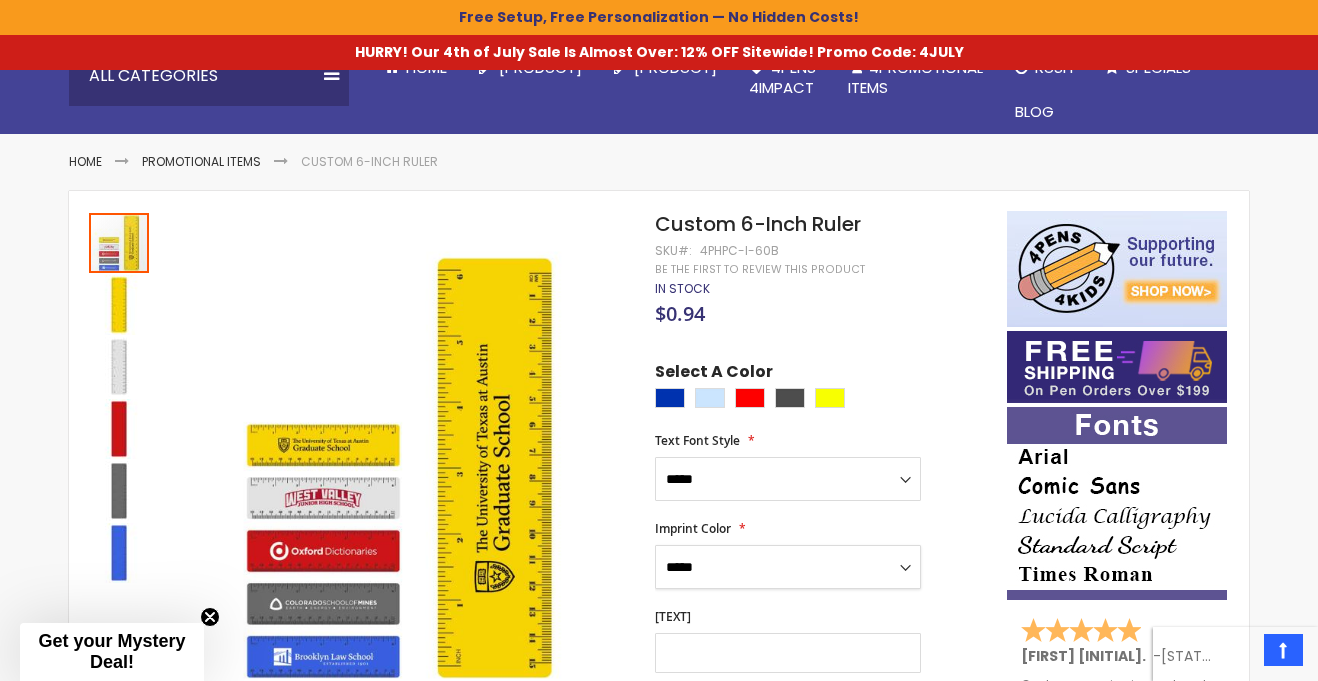 click on "**********" at bounding box center (788, 567) 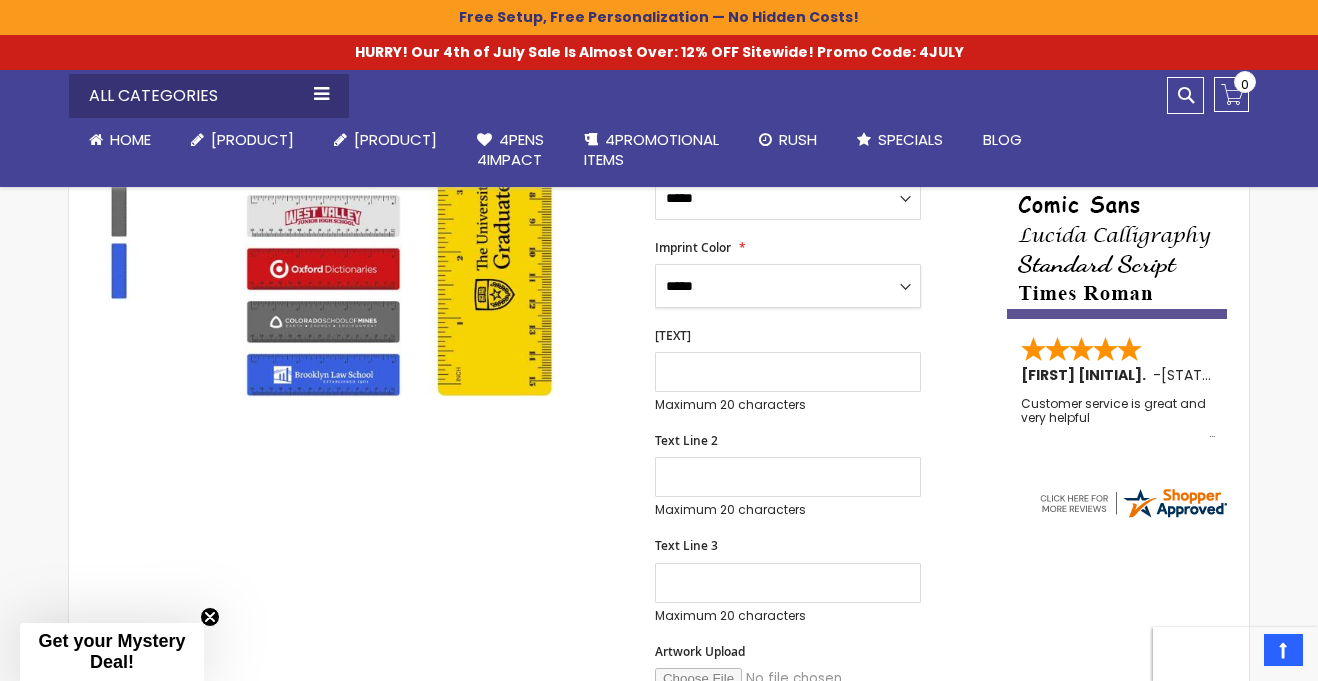 scroll, scrollTop: 472, scrollLeft: 0, axis: vertical 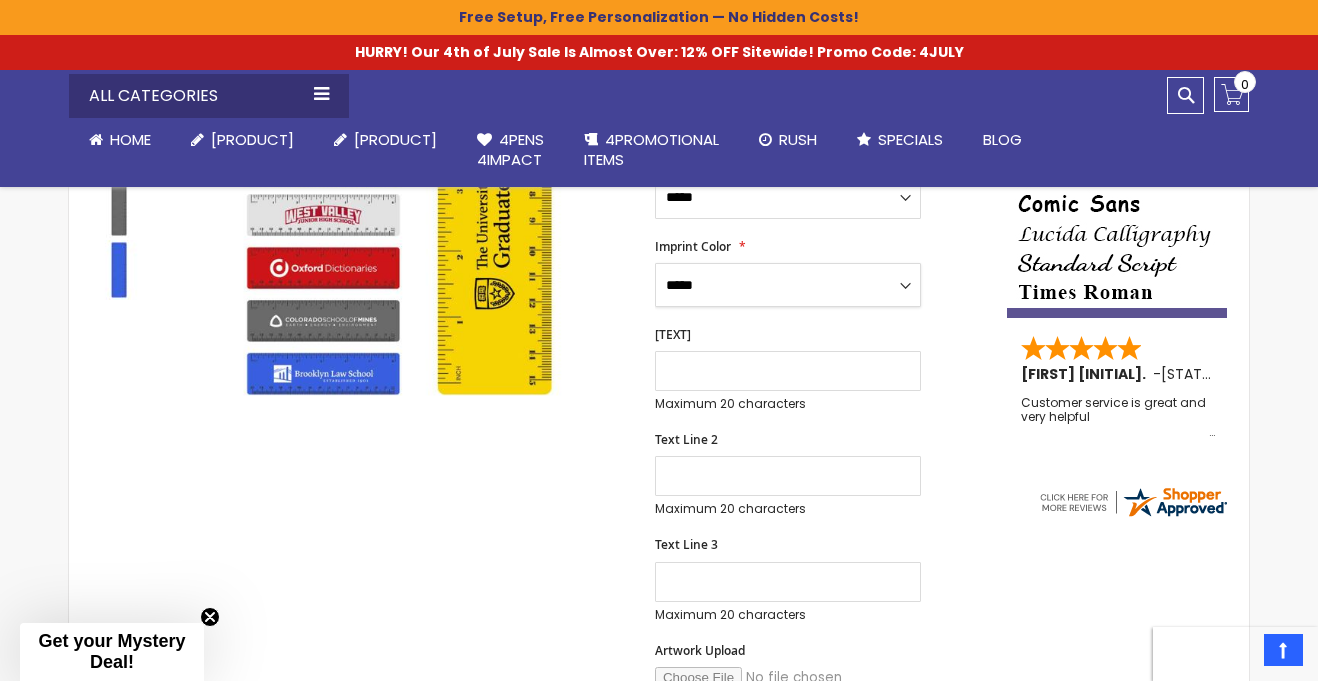 click on "**********" at bounding box center (788, 285) 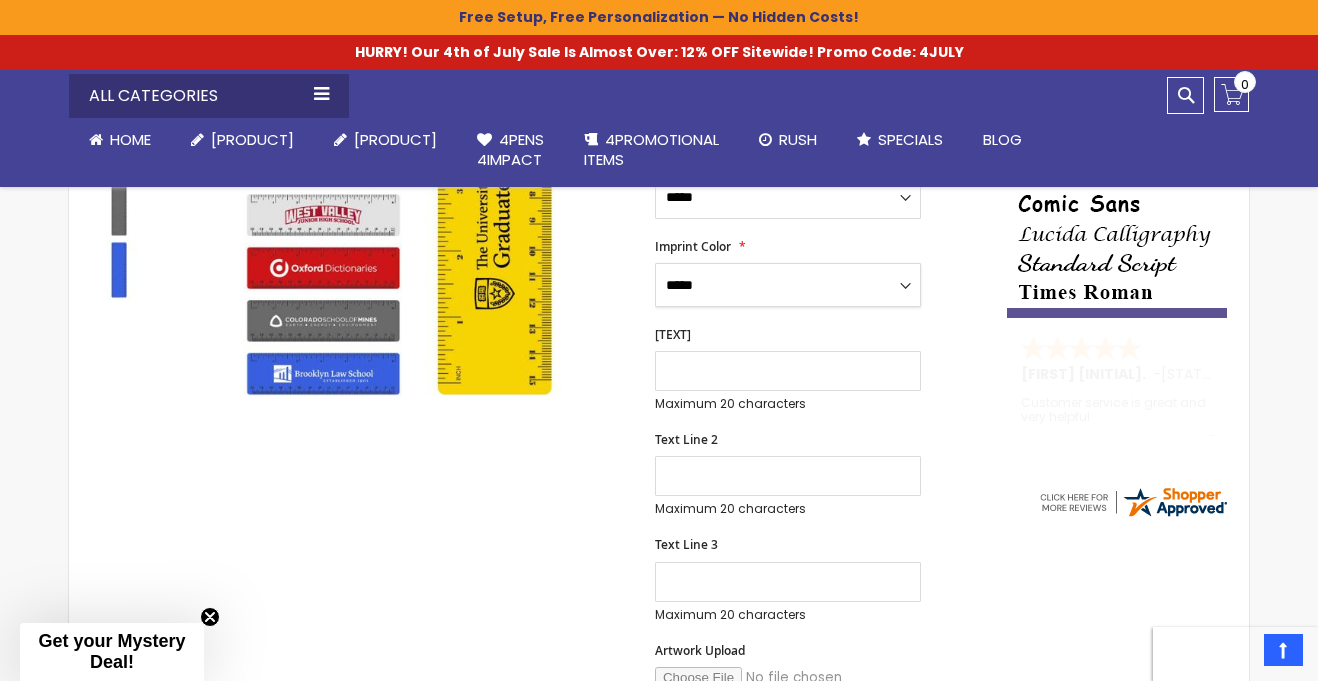 select on "[STARS]" 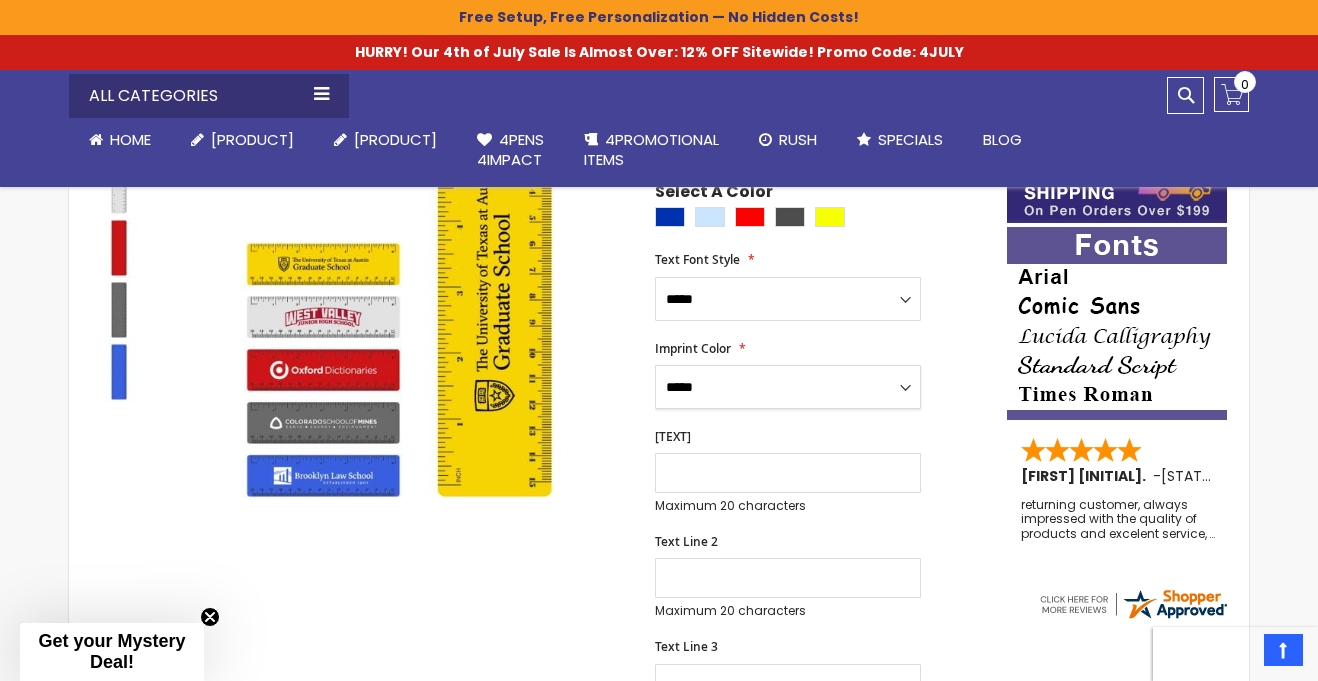 scroll, scrollTop: 367, scrollLeft: 0, axis: vertical 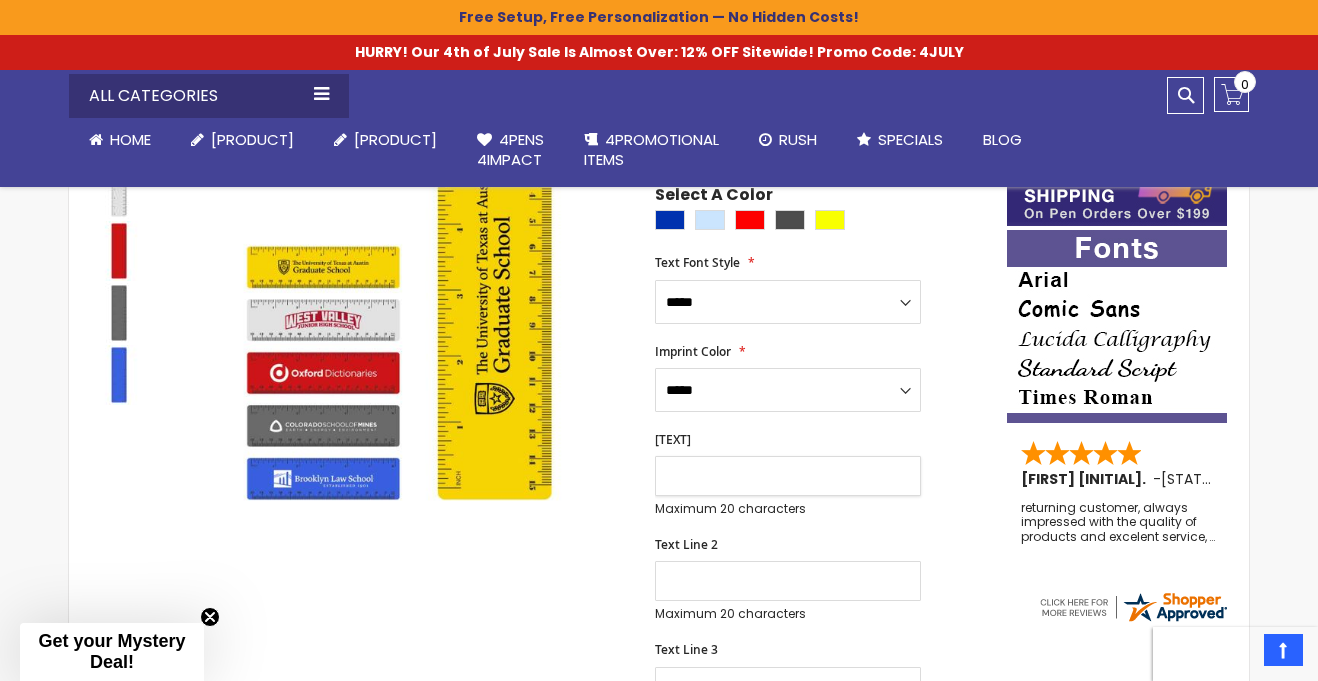 click on "[TEXT]" at bounding box center (788, 476) 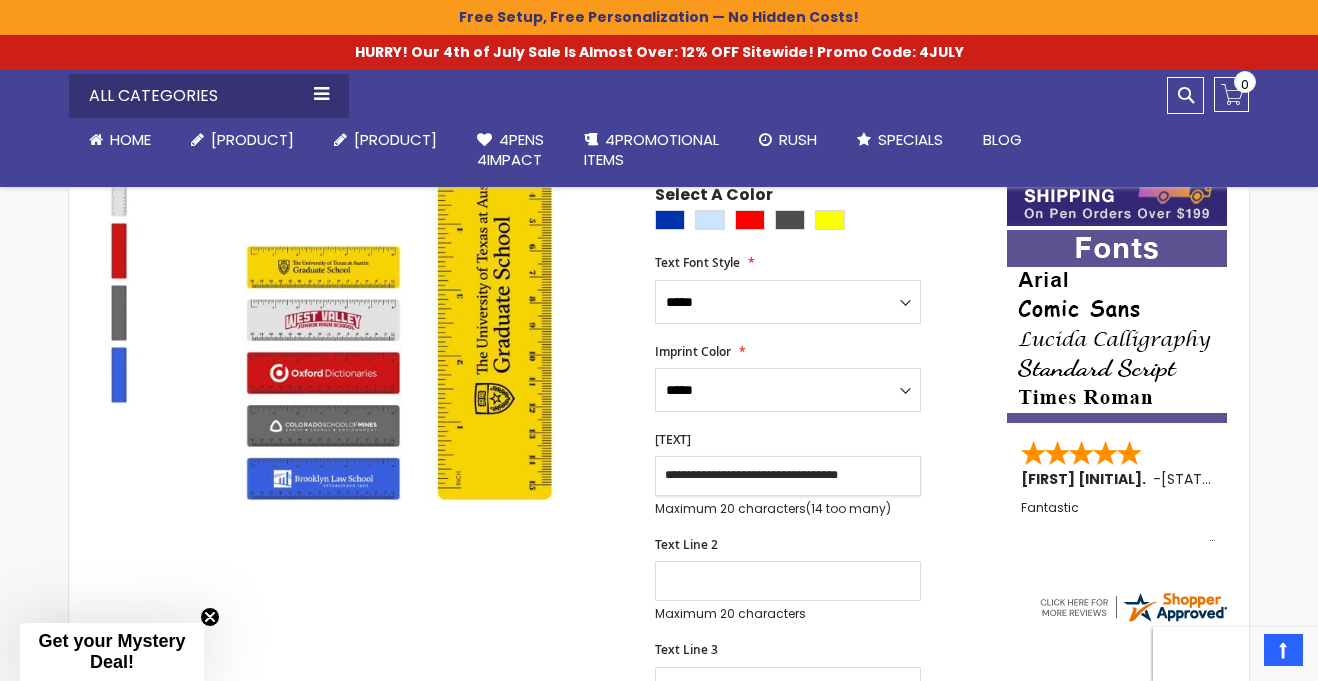 type on "**********" 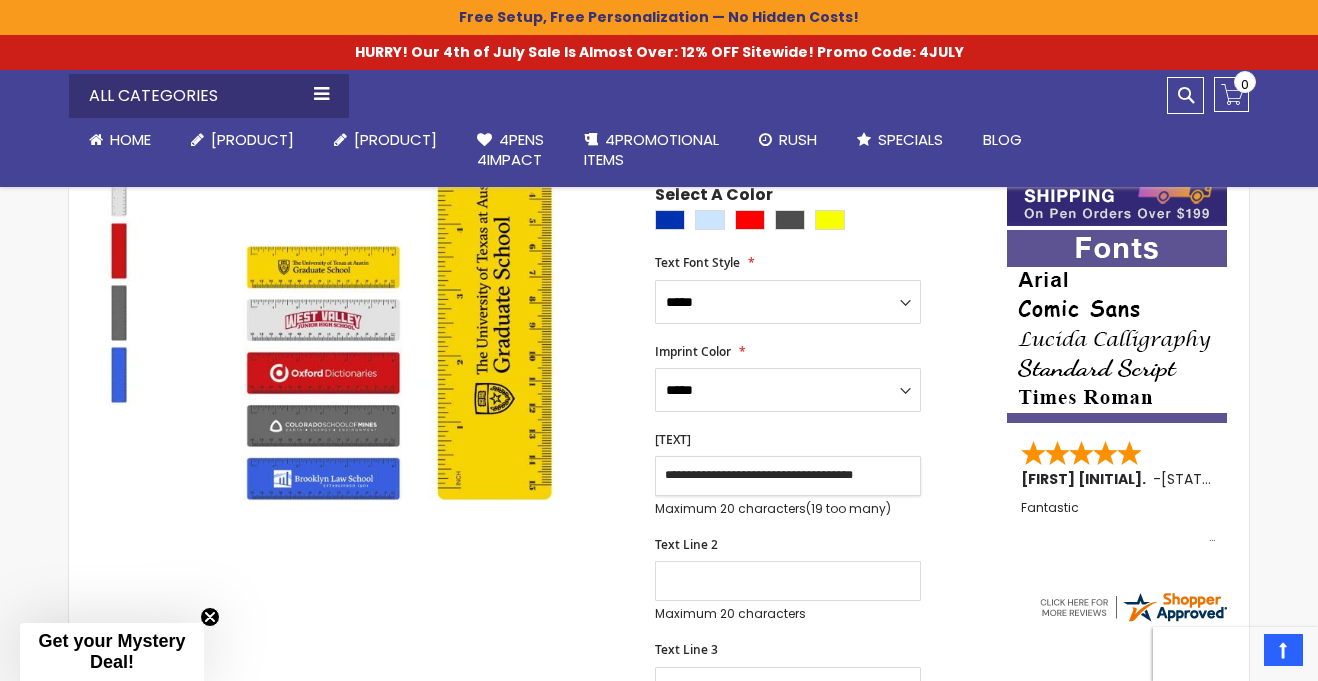 scroll, scrollTop: 0, scrollLeft: 0, axis: both 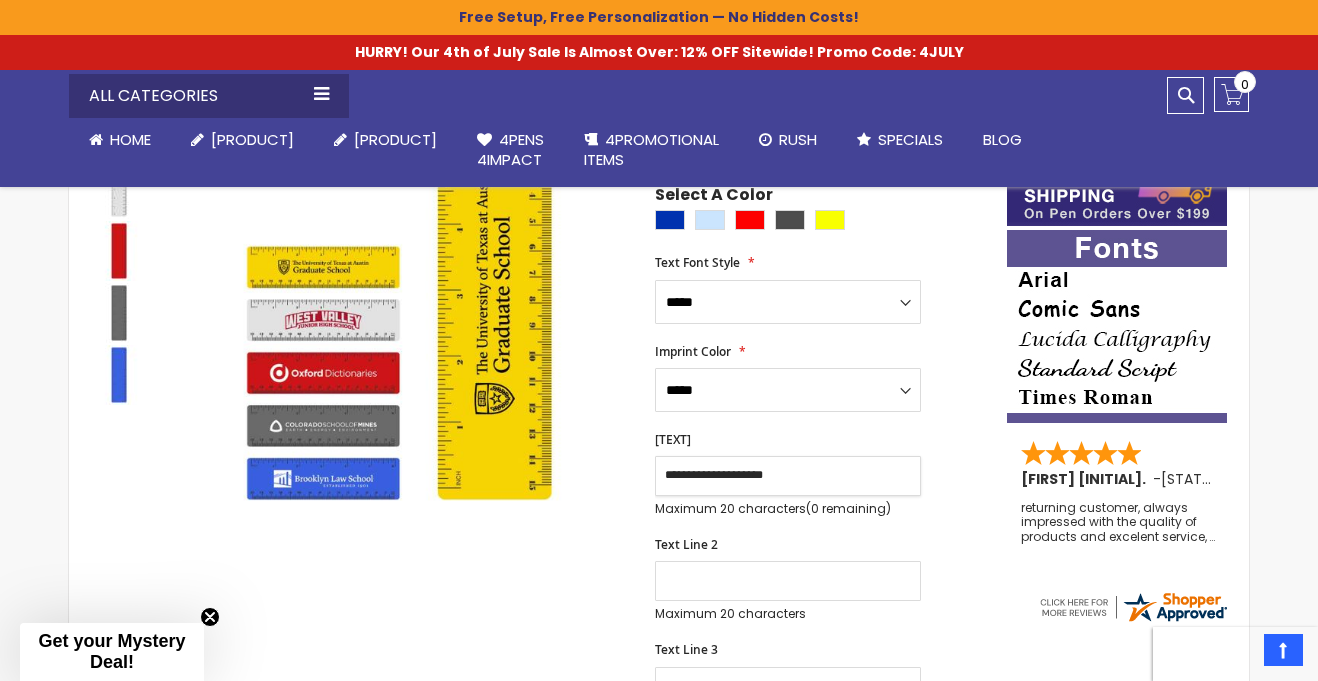 type on "**********" 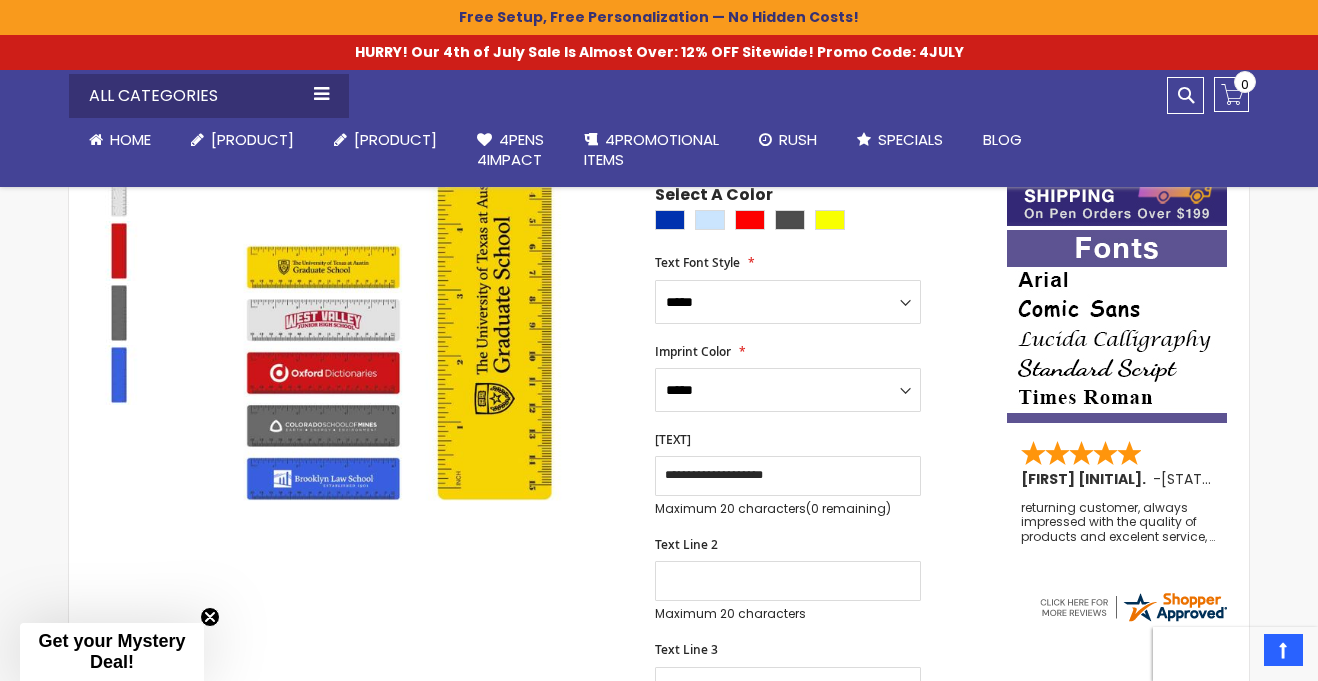 click on "Maximum 20 characters                 (20 remaining)" at bounding box center (788, 614) 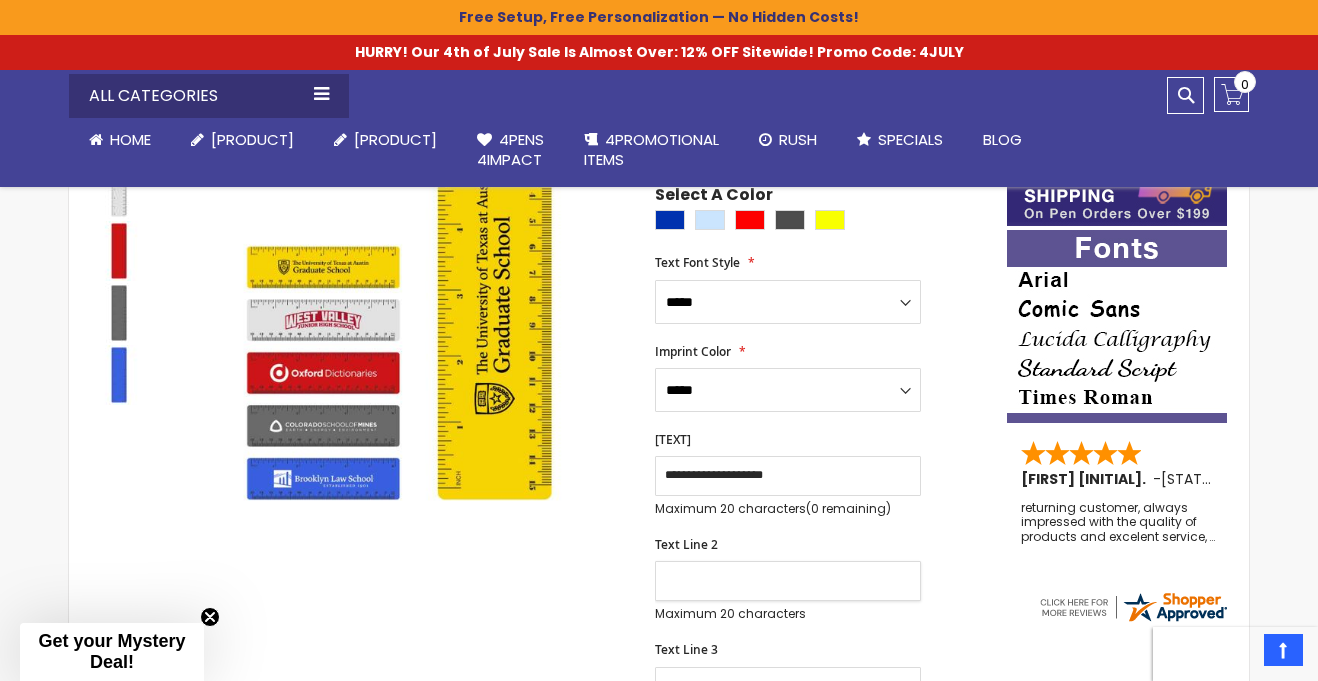 click on "Text Line 2" at bounding box center (788, 581) 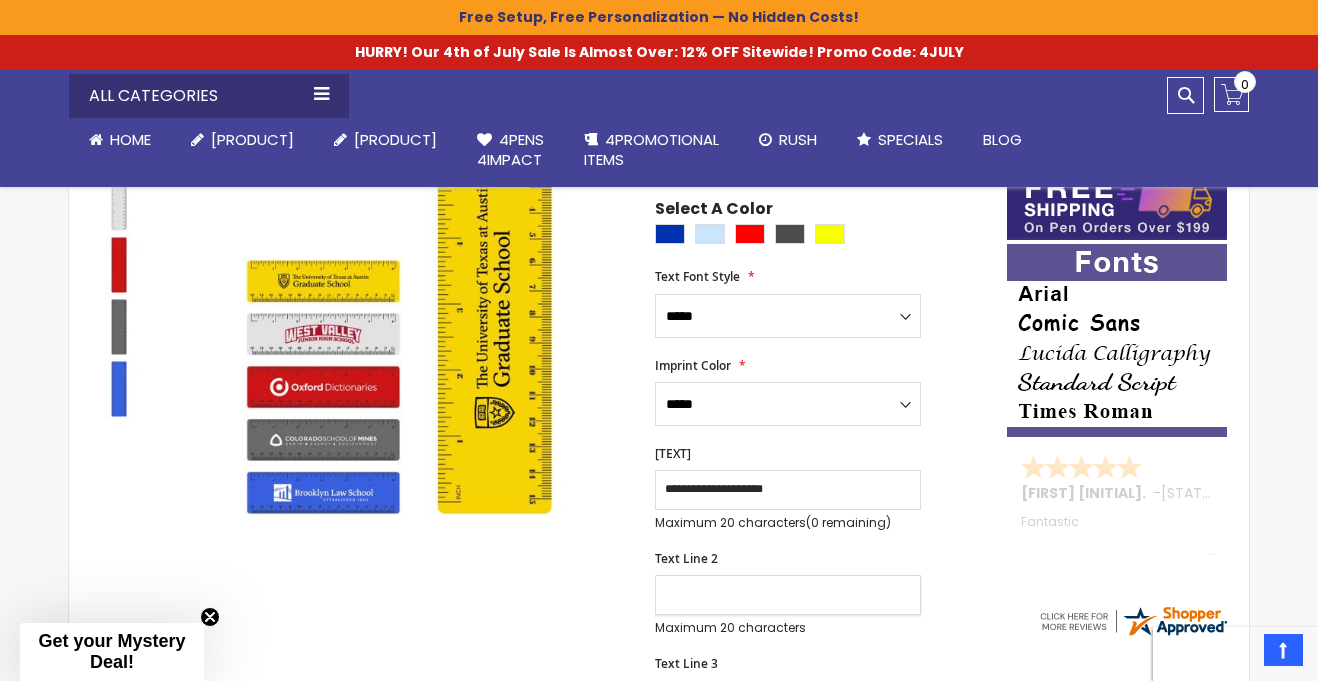 scroll, scrollTop: 387, scrollLeft: 0, axis: vertical 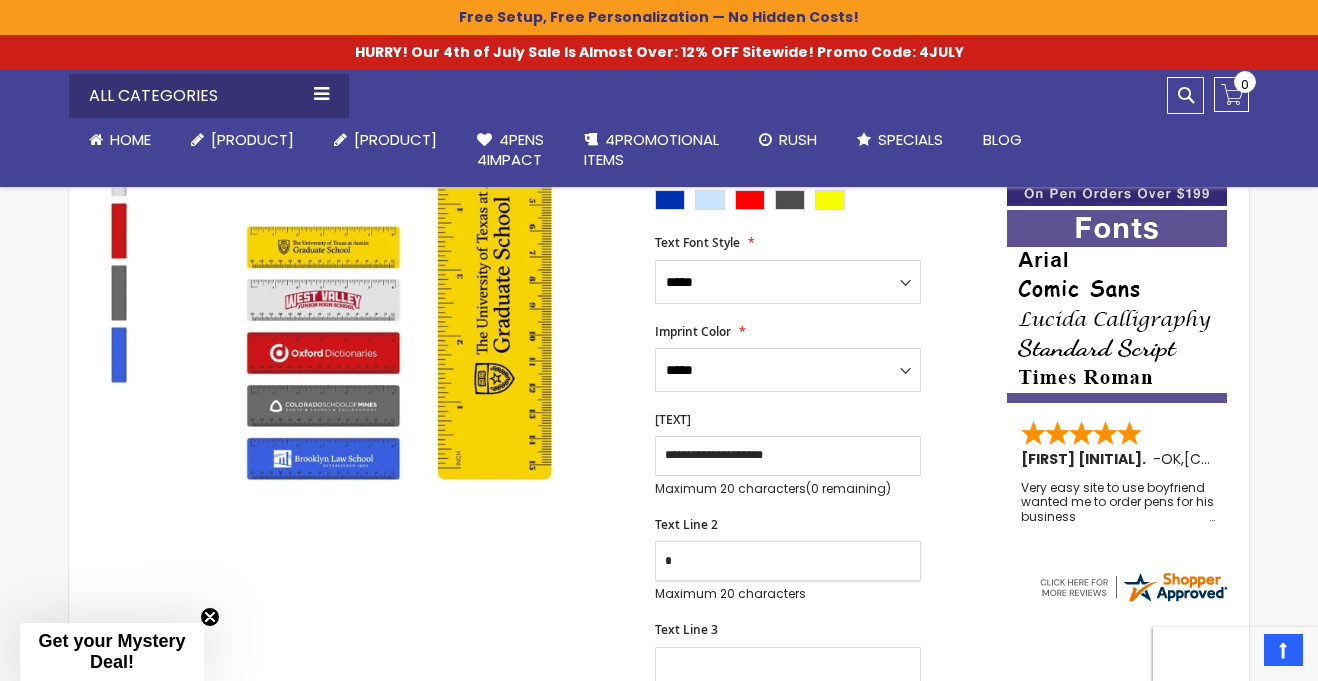 type on "**" 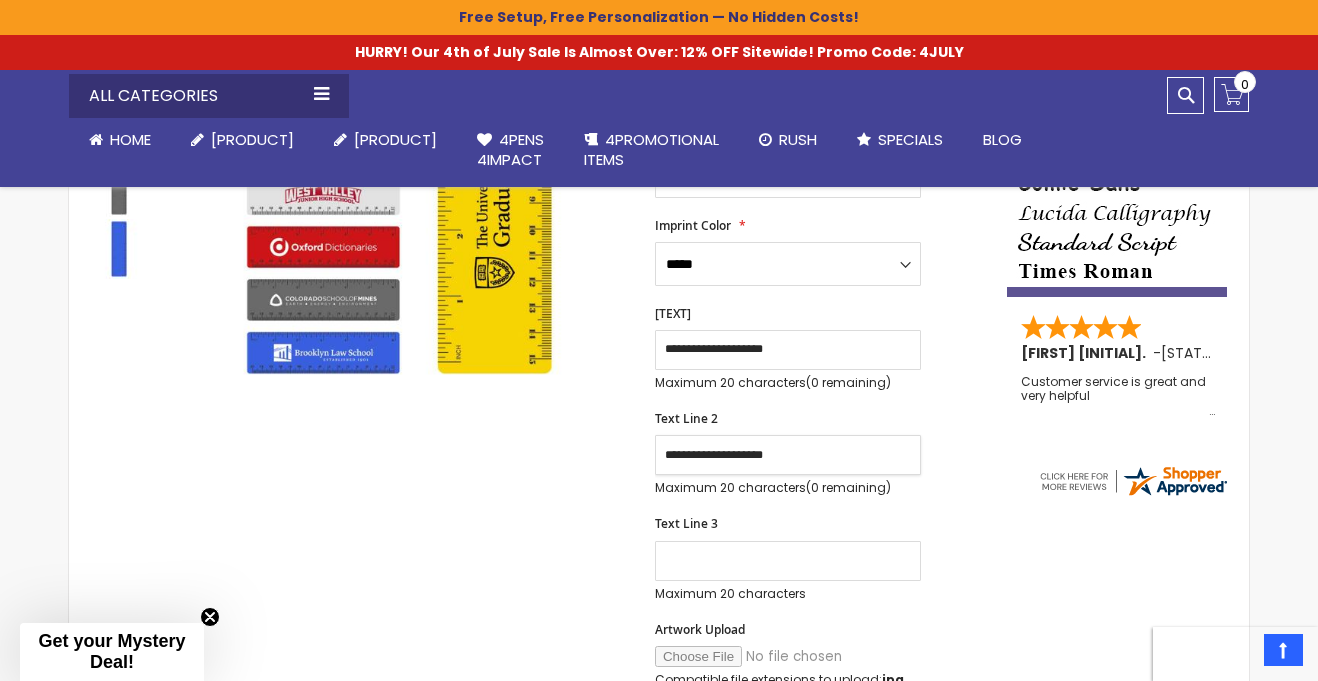 scroll, scrollTop: 495, scrollLeft: 0, axis: vertical 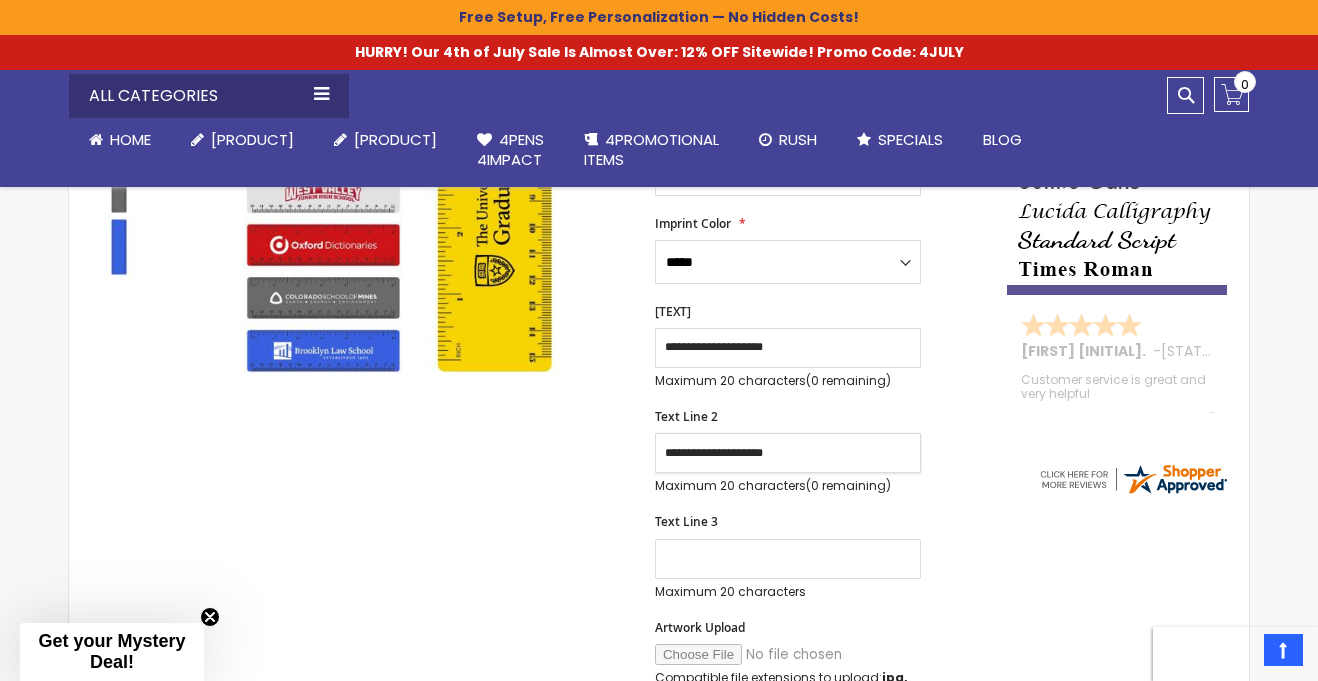 type on "**********" 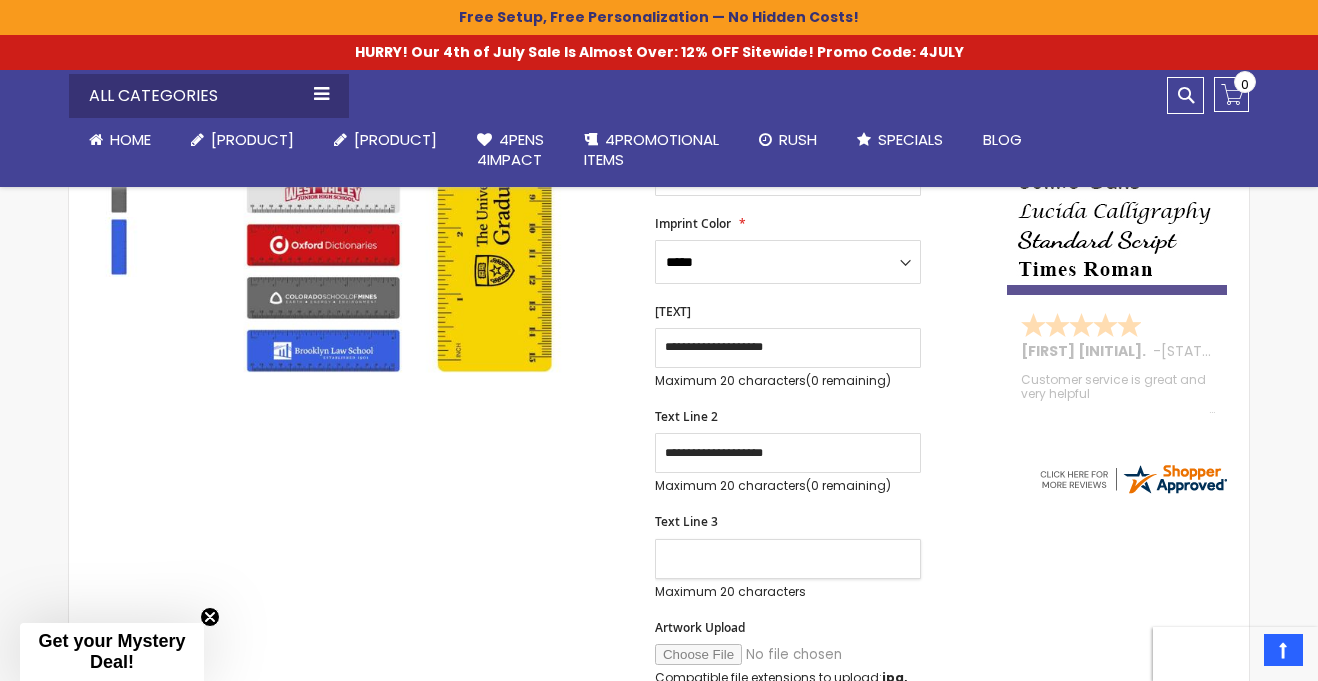 click on "Text Line 3" at bounding box center (788, 559) 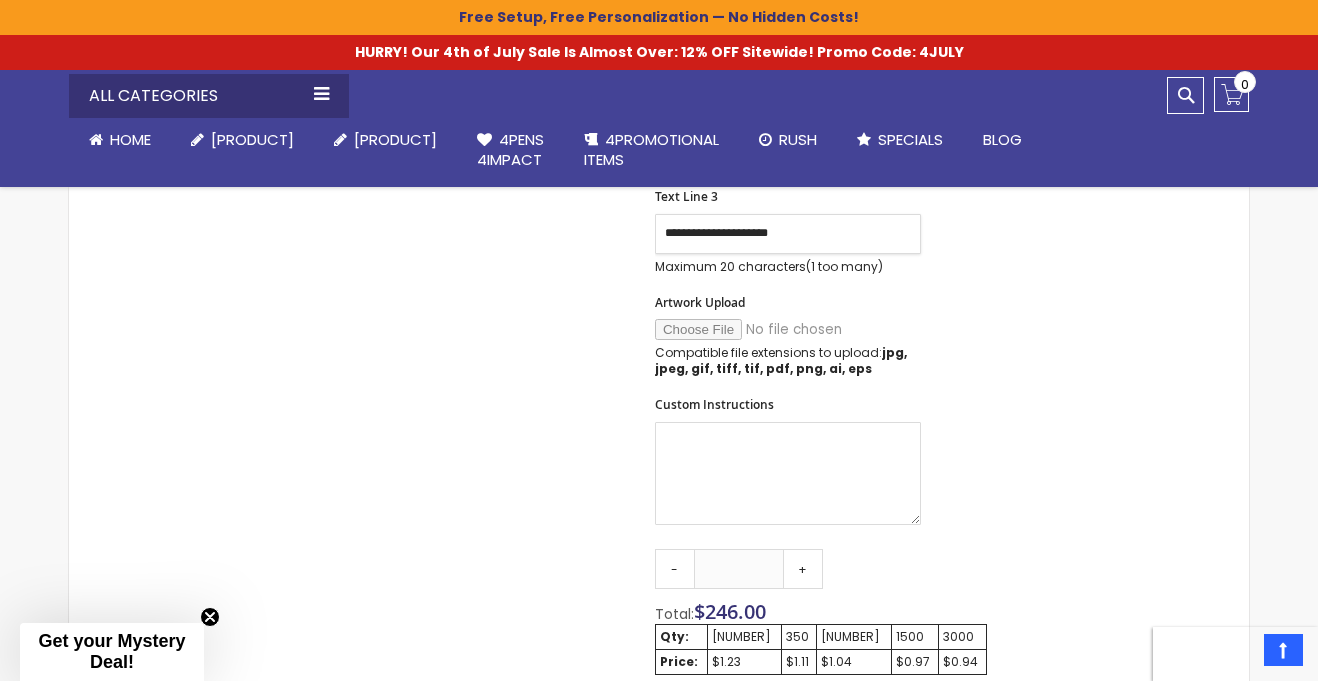 scroll, scrollTop: 819, scrollLeft: 0, axis: vertical 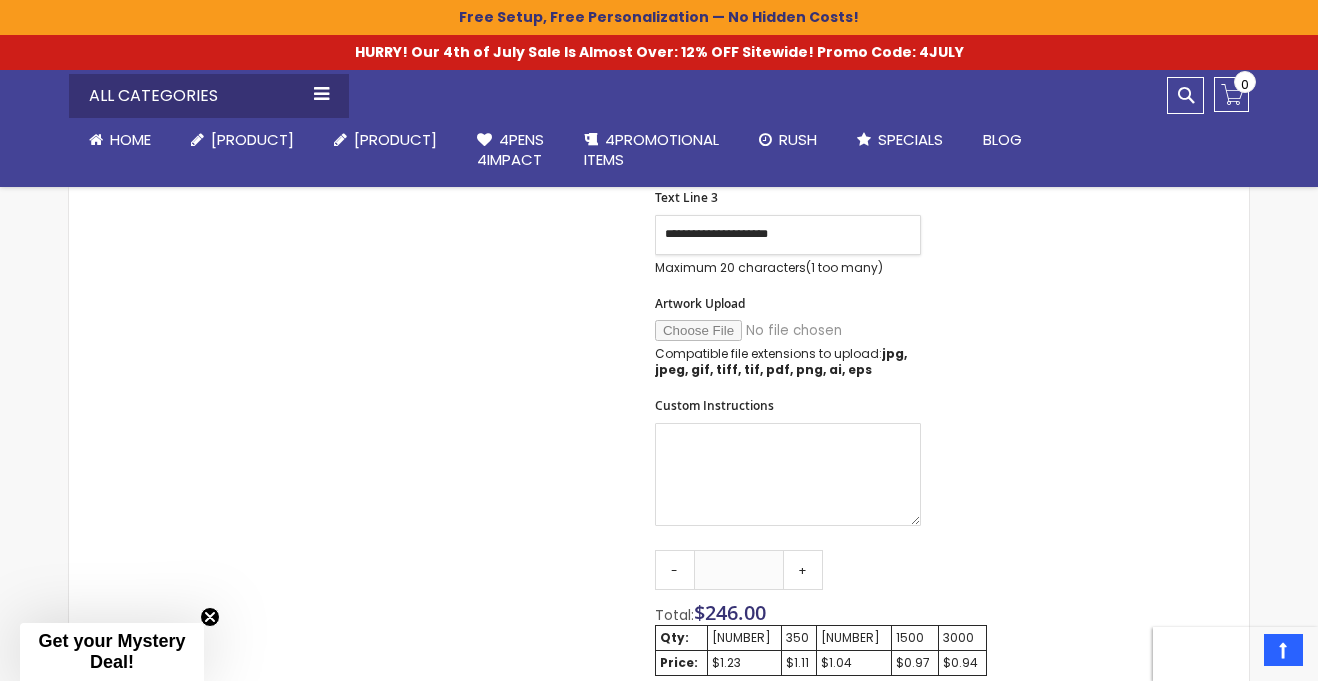 type on "**********" 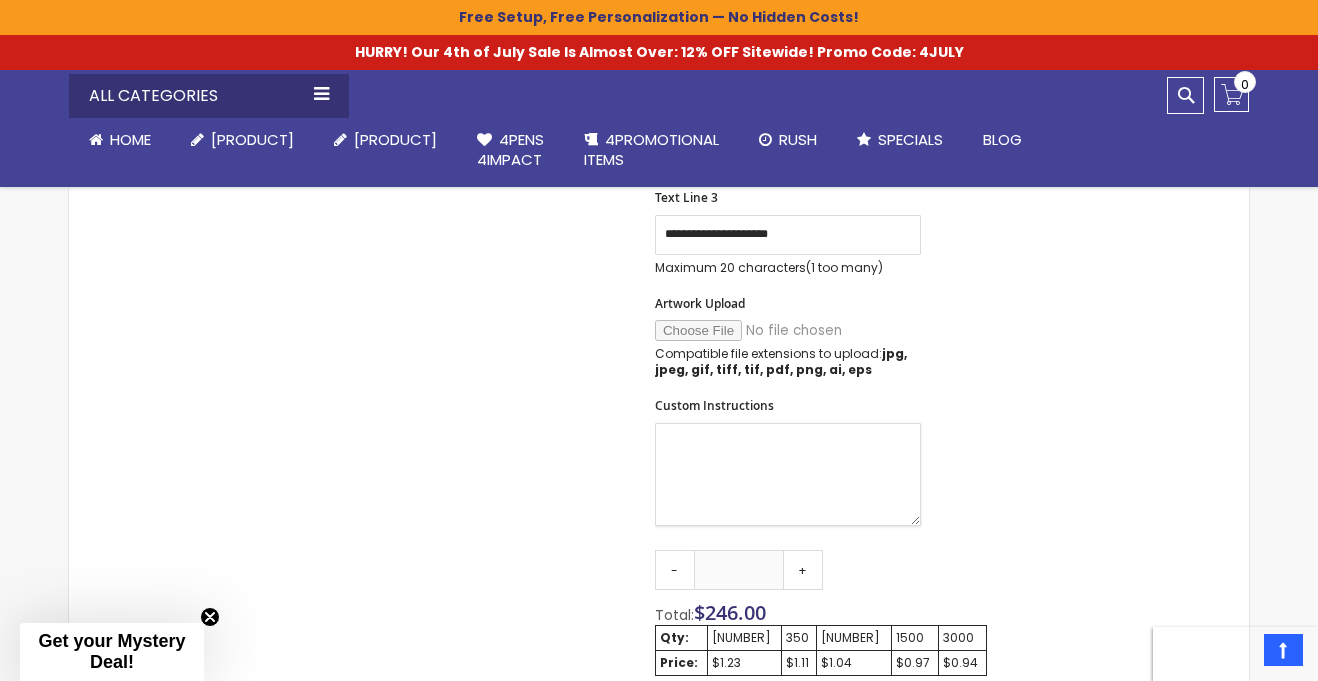 click on "Custom Instructions" at bounding box center [788, 474] 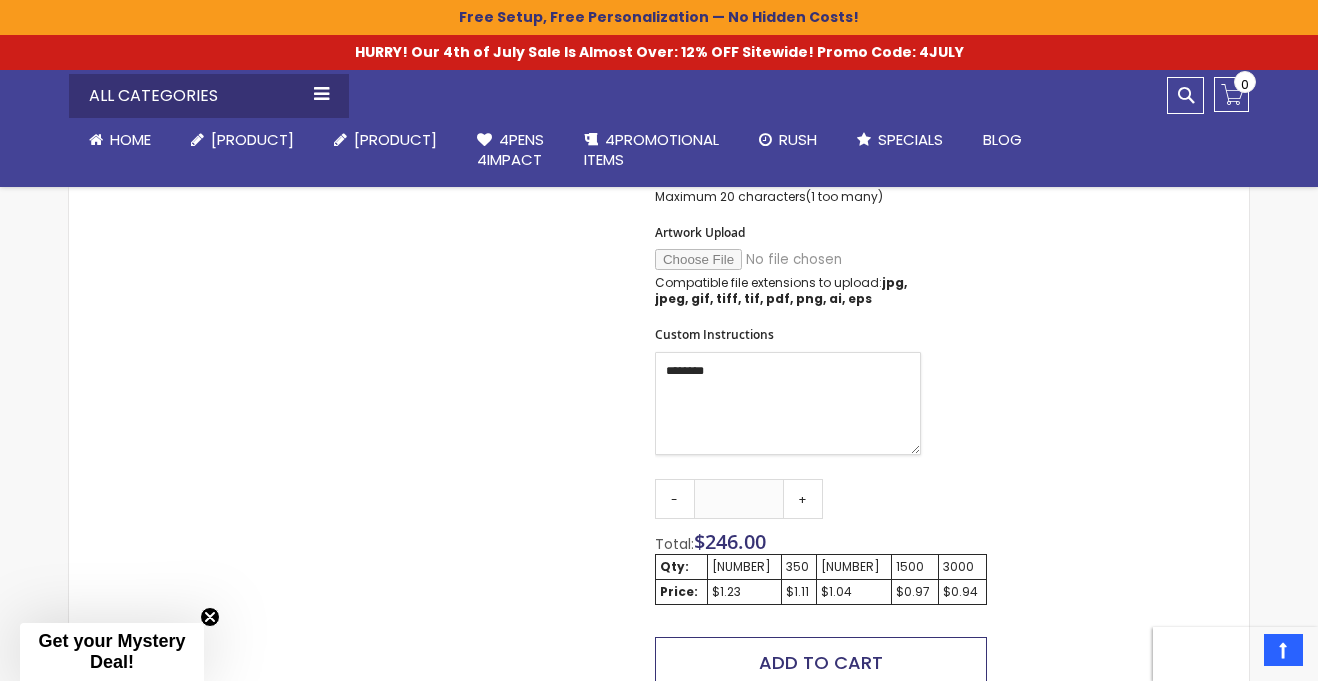 scroll, scrollTop: 895, scrollLeft: 0, axis: vertical 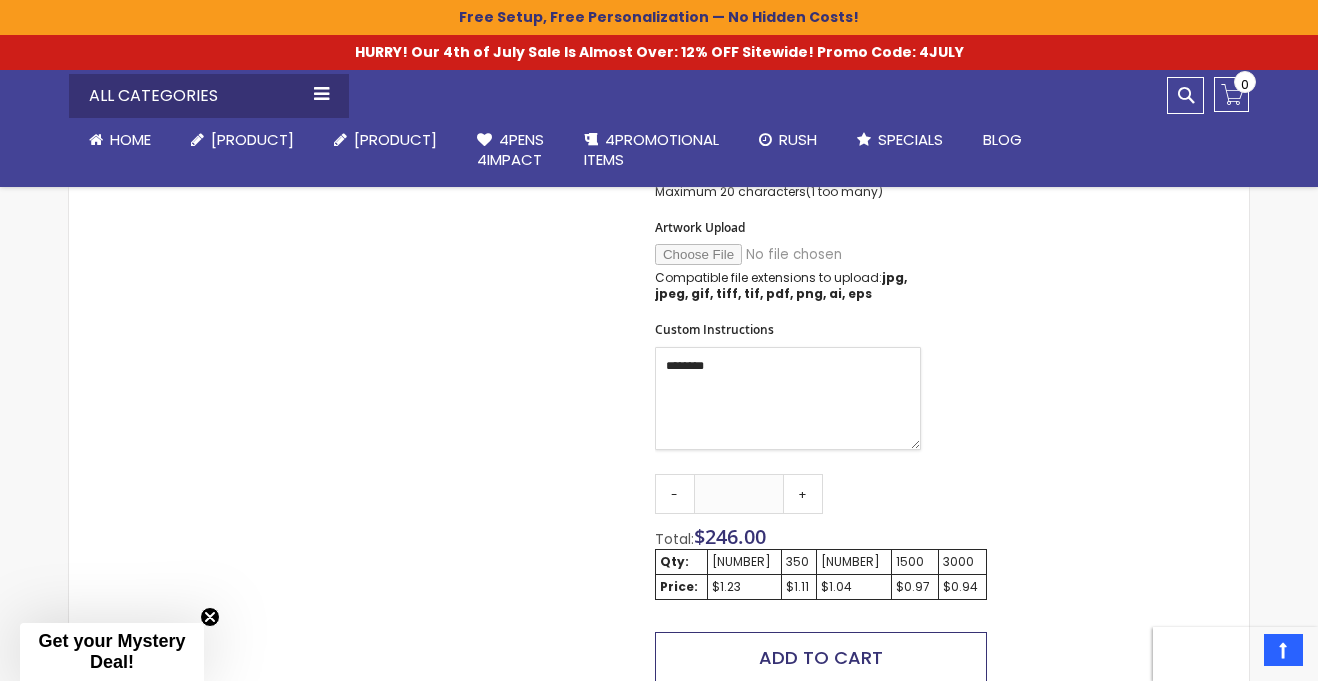 type on "********" 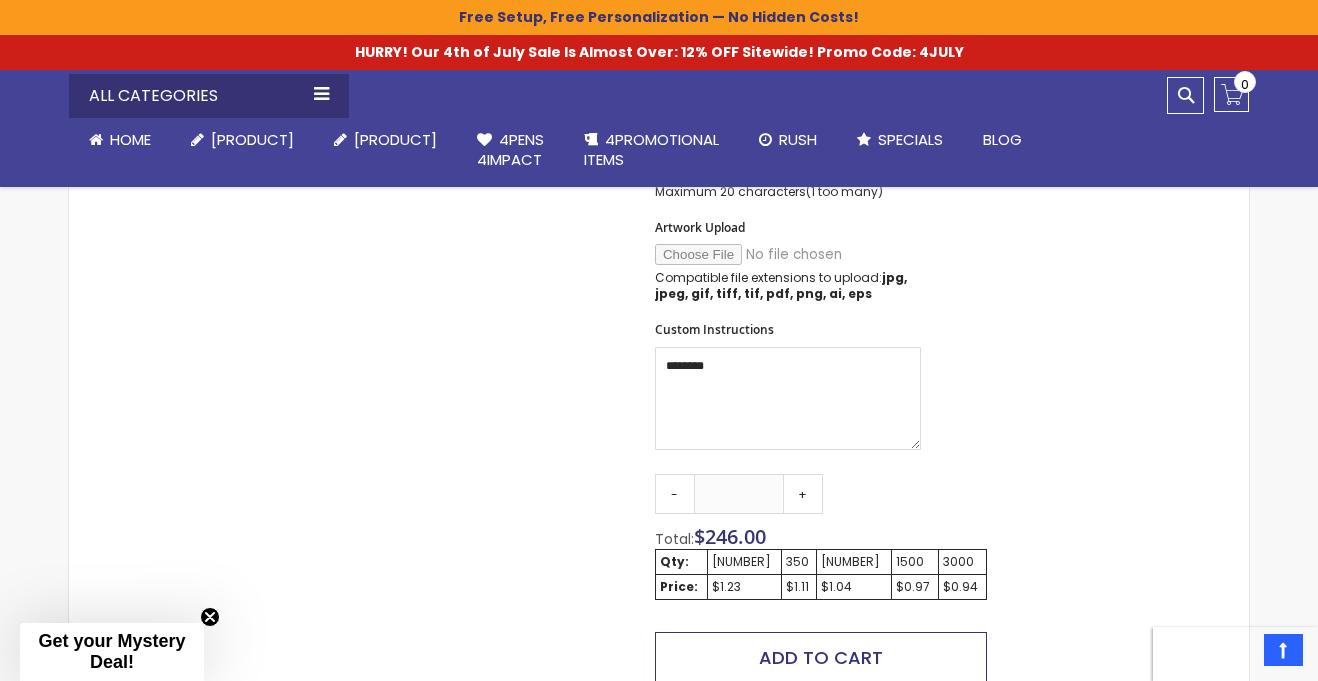click on "Add to Cart" at bounding box center [821, 658] 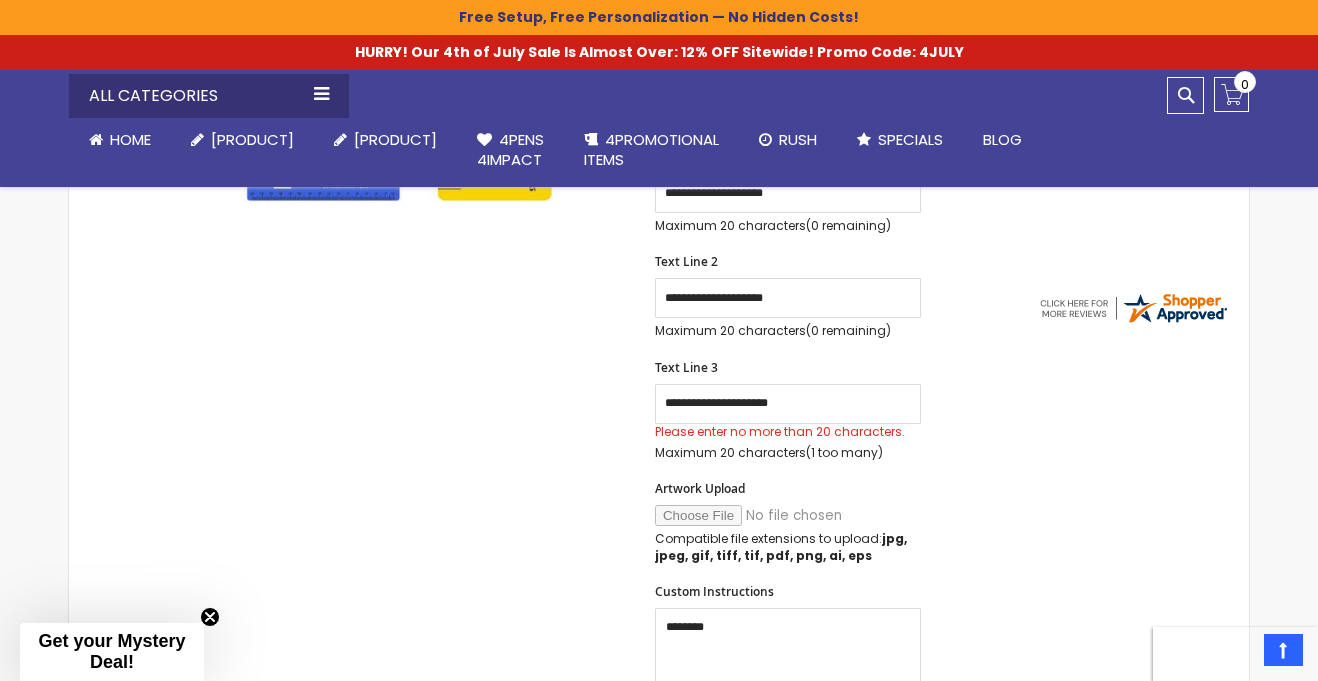 scroll, scrollTop: 655, scrollLeft: 0, axis: vertical 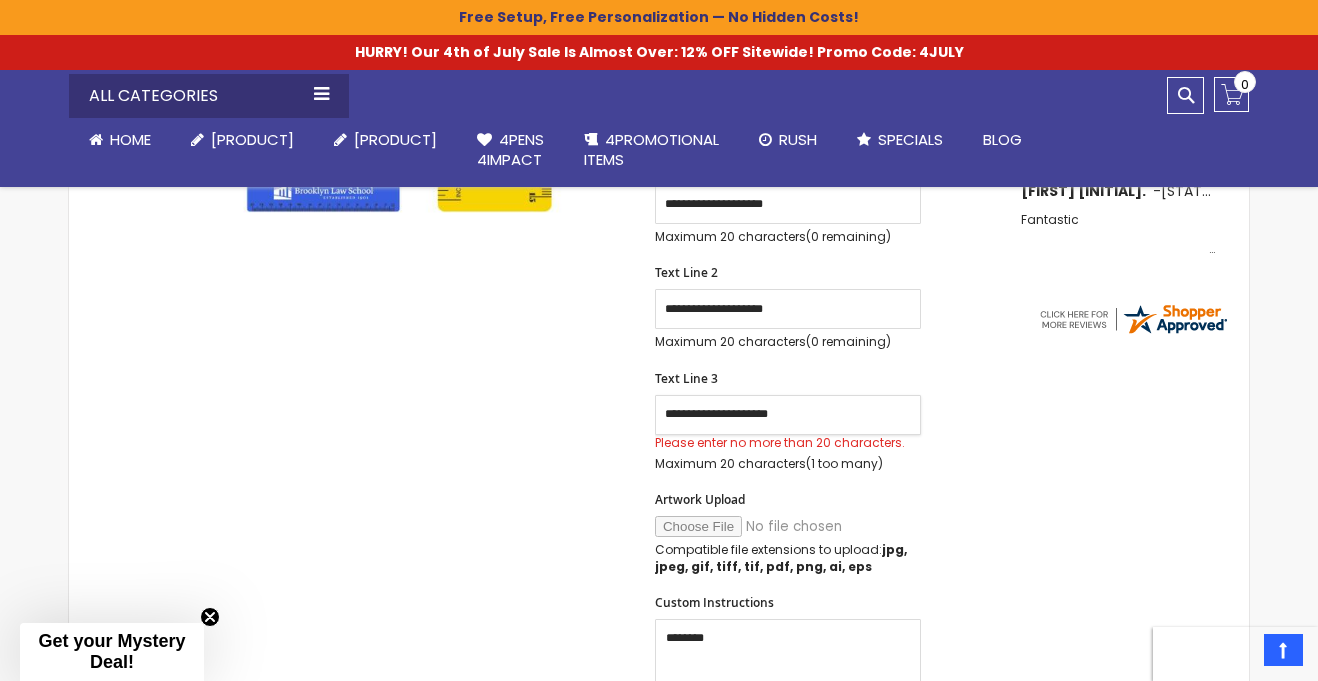 click on "**********" at bounding box center [788, 415] 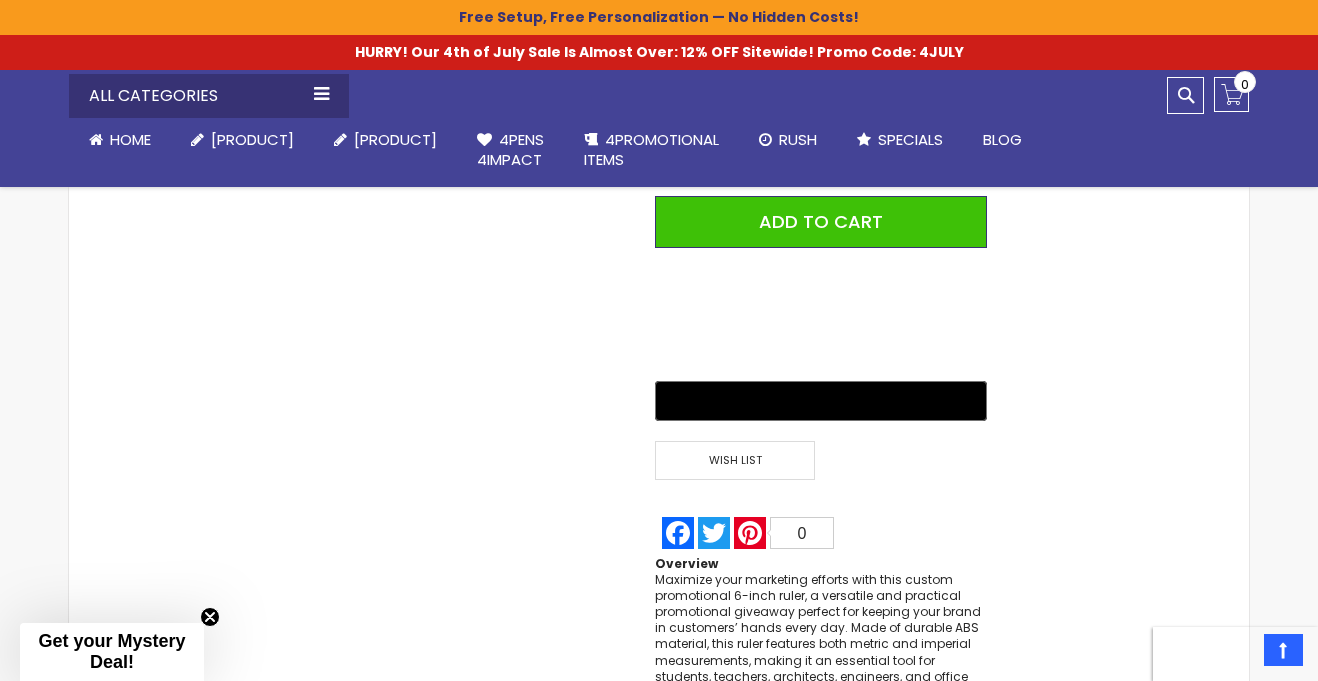 scroll, scrollTop: 1358, scrollLeft: 0, axis: vertical 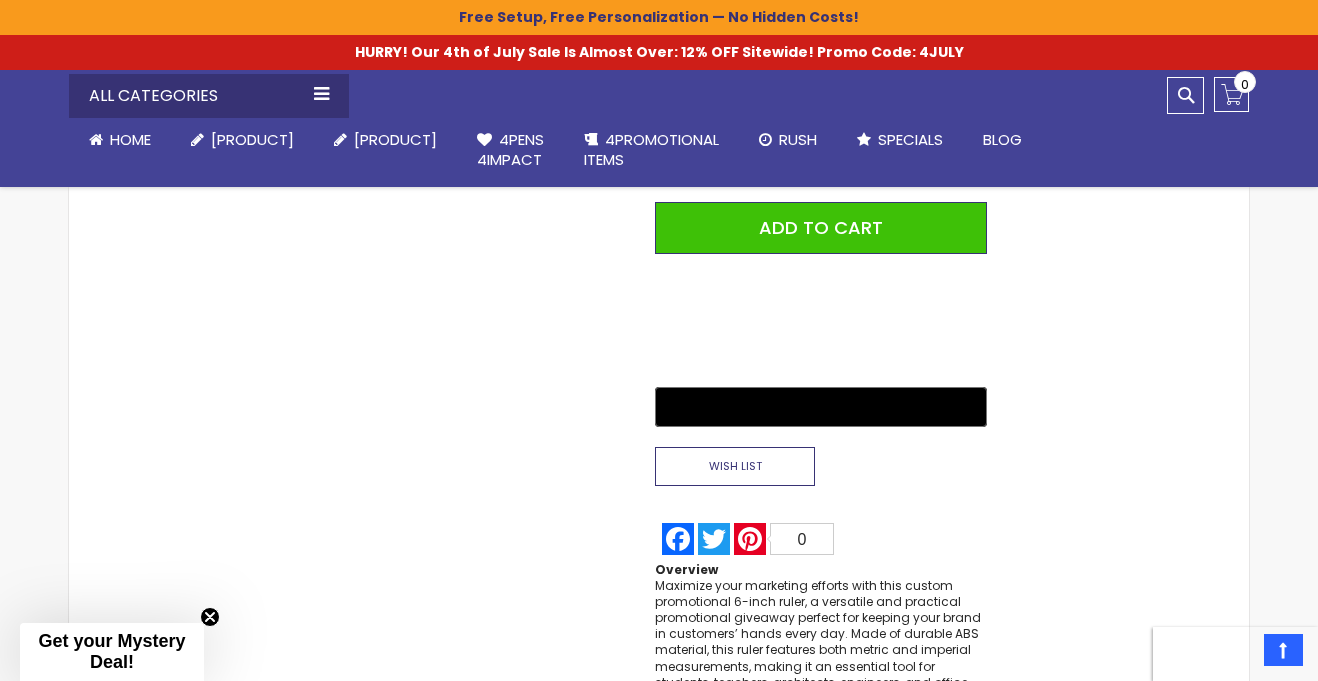 type on "**********" 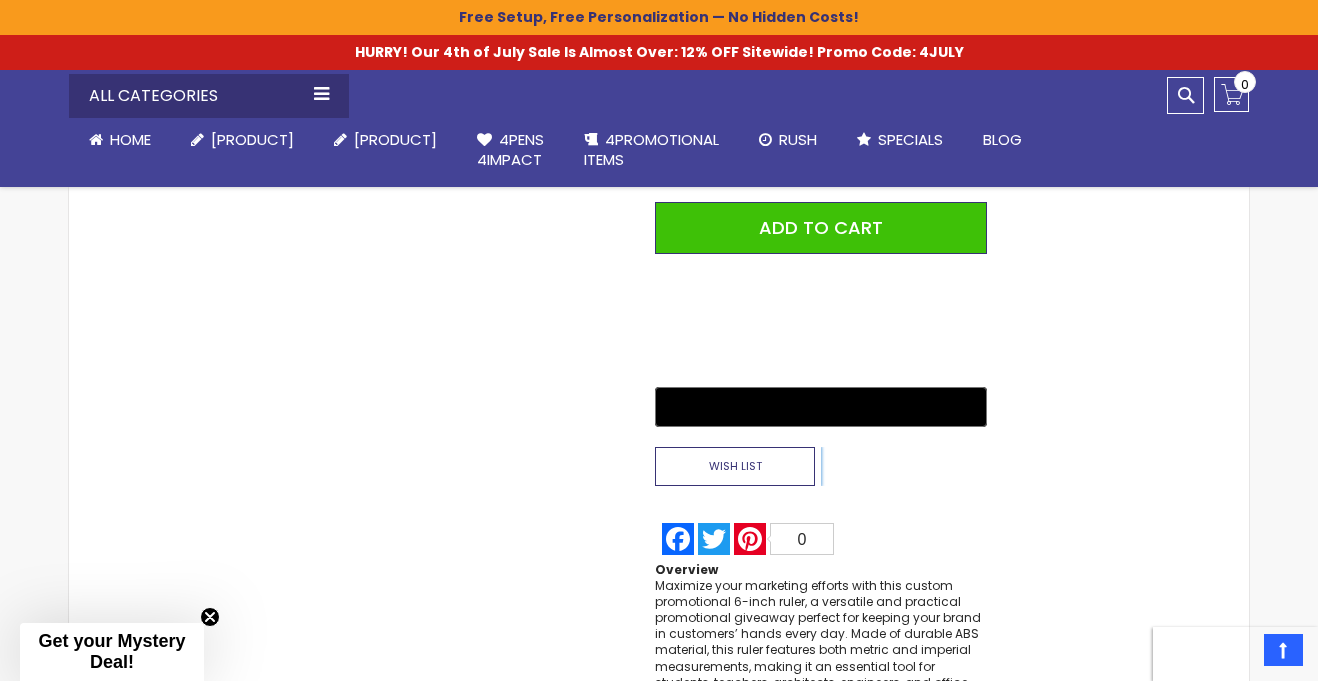 click on "Wish List" at bounding box center (735, 466) 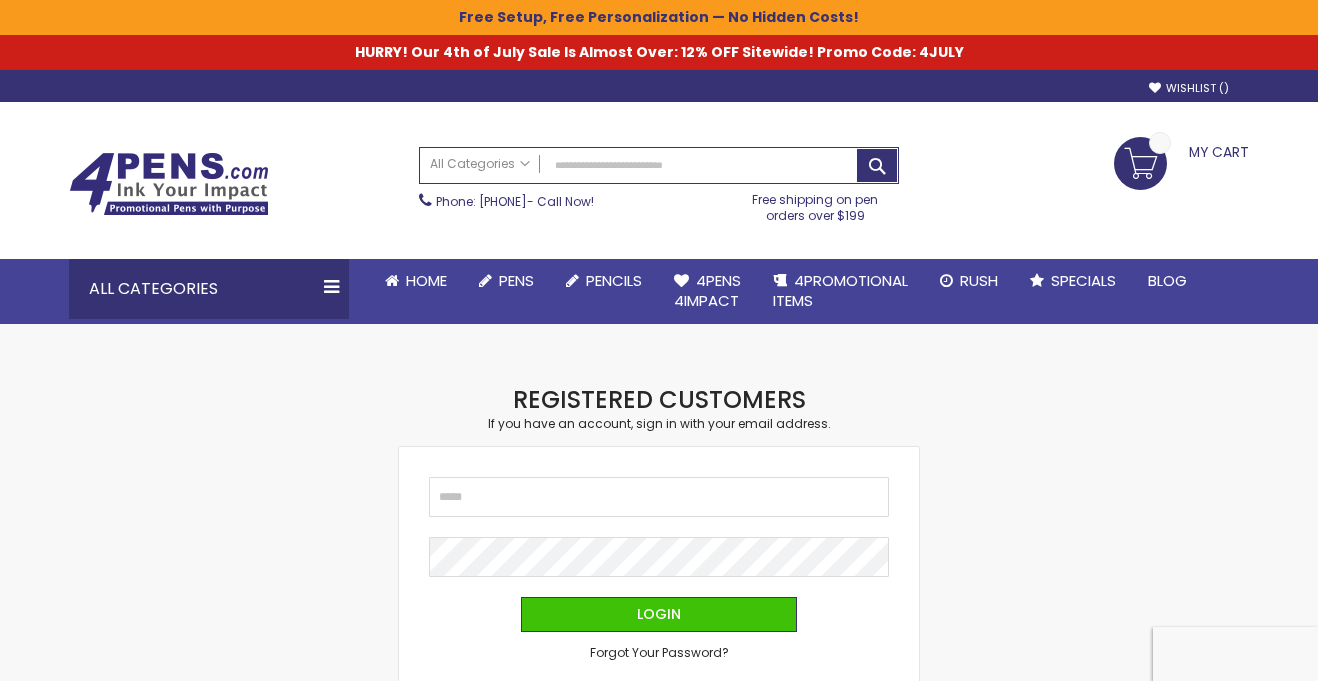 scroll, scrollTop: 0, scrollLeft: 0, axis: both 